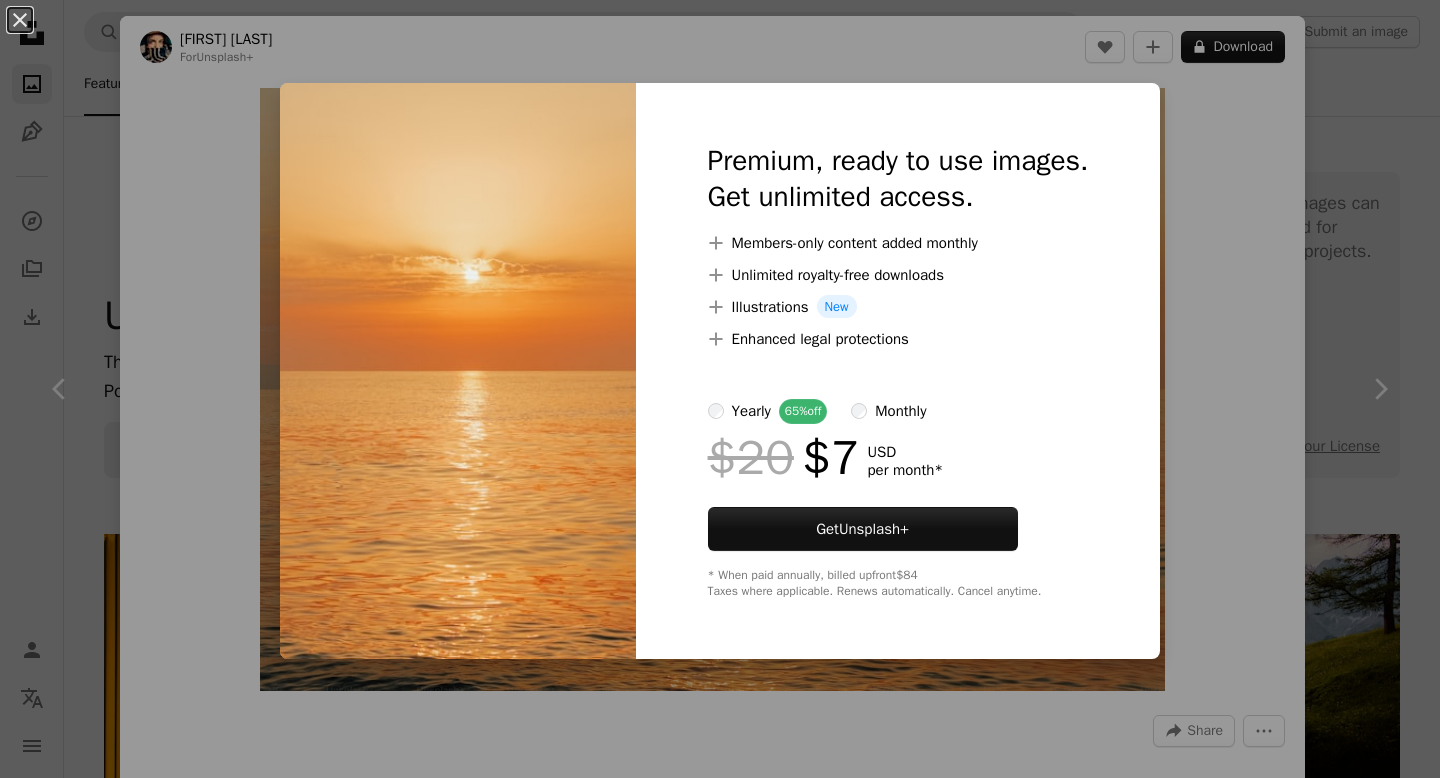 scroll, scrollTop: 8920, scrollLeft: 0, axis: vertical 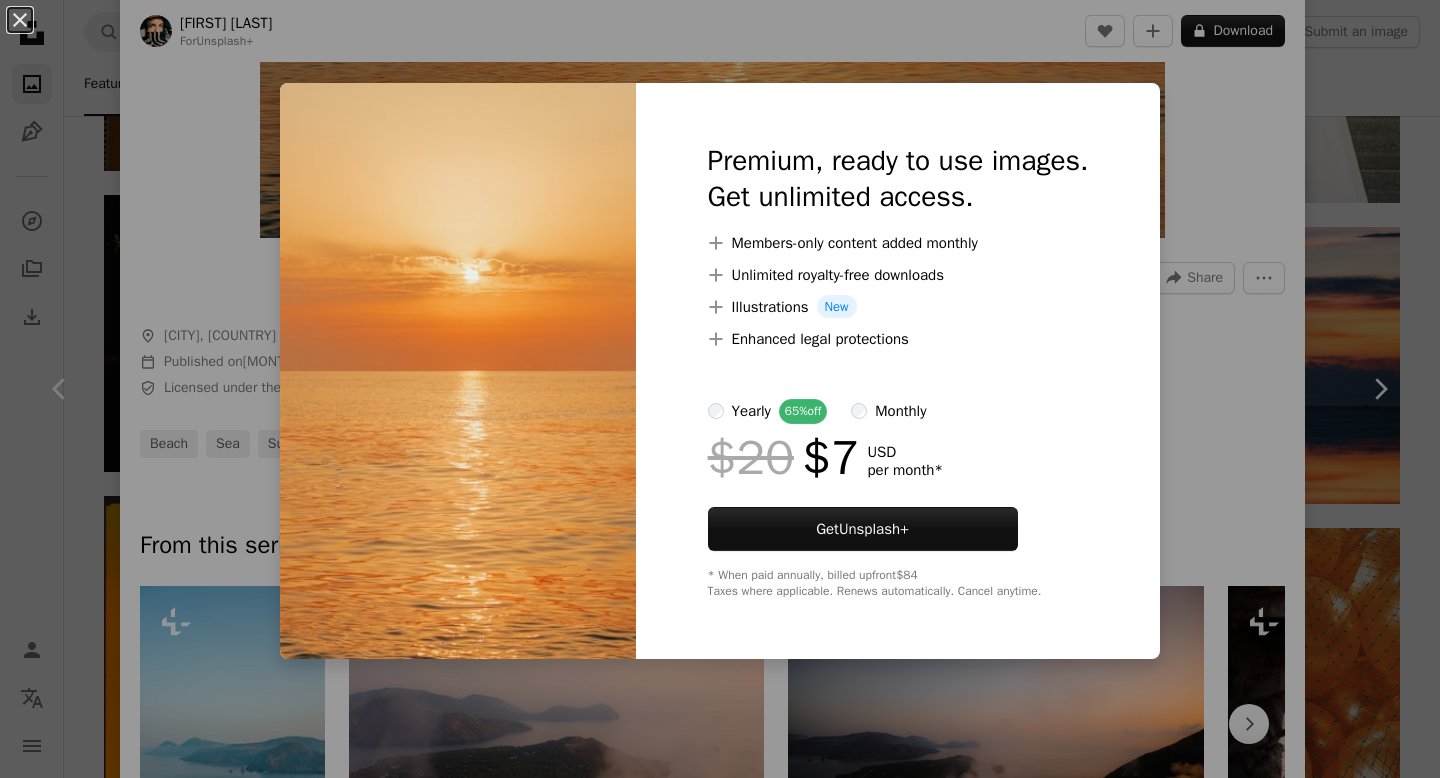click on "An X shape Premium, ready to use images. Get unlimited access. A plus sign Members-only content added monthly A plus sign Unlimited royalty-free downloads A plus sign Illustrations  New A plus sign Enhanced legal protections yearly 65%  off monthly $20   $7 USD per month * Get  Unsplash+ * When paid annually, billed upfront  $84 Taxes where applicable. Renews automatically. Cancel anytime." at bounding box center (720, 389) 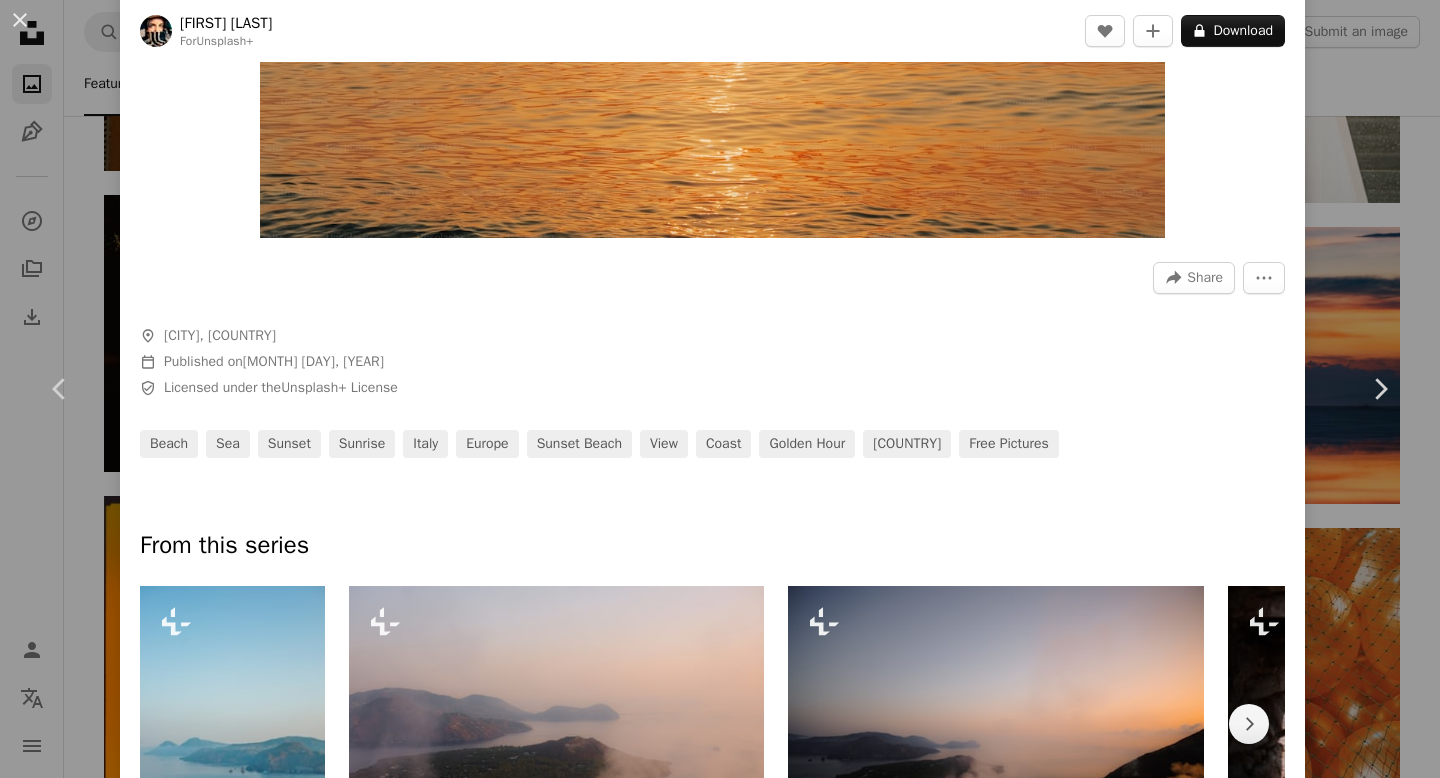 scroll, scrollTop: 0, scrollLeft: 0, axis: both 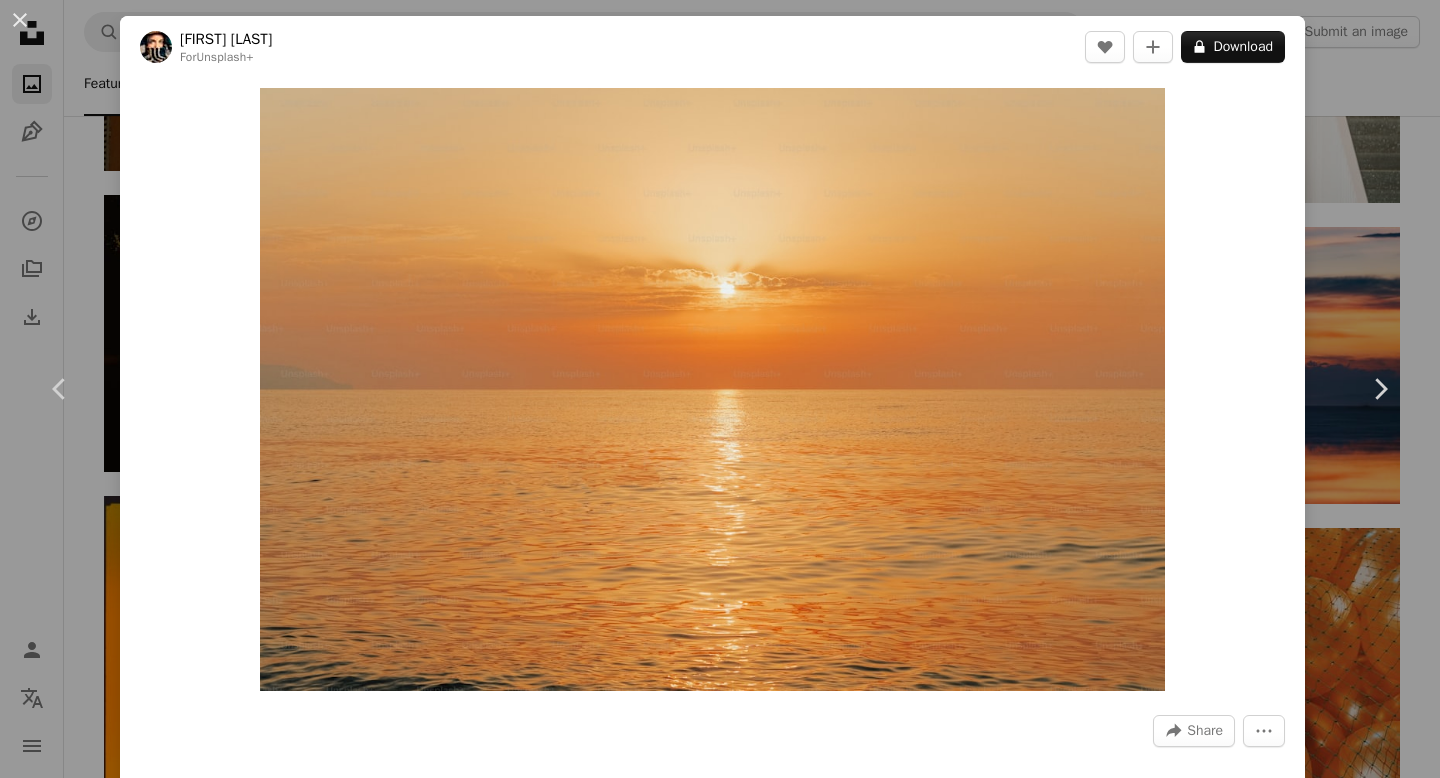 click on "An X shape Chevron left Chevron right [FIRST] [LAST] For  Unsplash+ A heart A plus sign A lock Download Zoom in A forward-right arrow Share More Actions A map marker [CITY], [COUNTRY] Calendar outlined Published on  February 16, 2023 Safety Licensed under the  Unsplash+ License beach sea sunset sunrise [COUNTRY] [COUNTRY] sunset beach view coast golden hour [COUNTRY] Free pictures From this series Chevron right Plus sign for Unsplash+ Plus sign for Unsplash+ Plus sign for Unsplash+ Plus sign for Unsplash+ Plus sign for Unsplash+ Plus sign for Unsplash+ Plus sign for Unsplash+ Plus sign for Unsplash+ Plus sign for Unsplash+ Plus sign for Unsplash+ Related images Plus sign for Unsplash+ A heart A plus sign [FIRST] [LAST] For  Unsplash+ A lock Download Plus sign for Unsplash+ A heart A plus sign [FIRST] [LAST] For  Unsplash+ A lock Download Plus sign for Unsplash+ A heart A plus sign [FIRST] [LAST] For  Unsplash+ A lock Download Plus sign for Unsplash+ A heart" at bounding box center [720, 389] 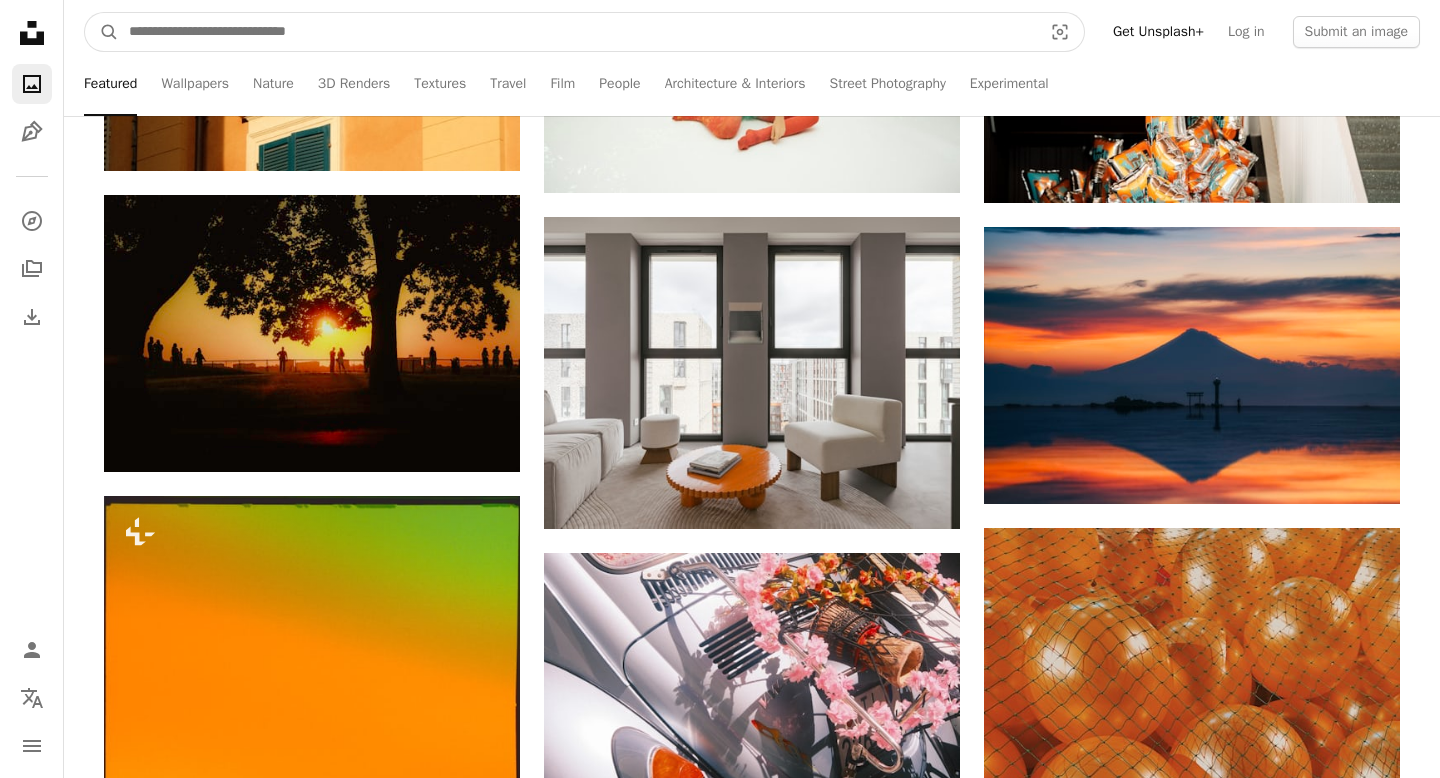 click at bounding box center [577, 32] 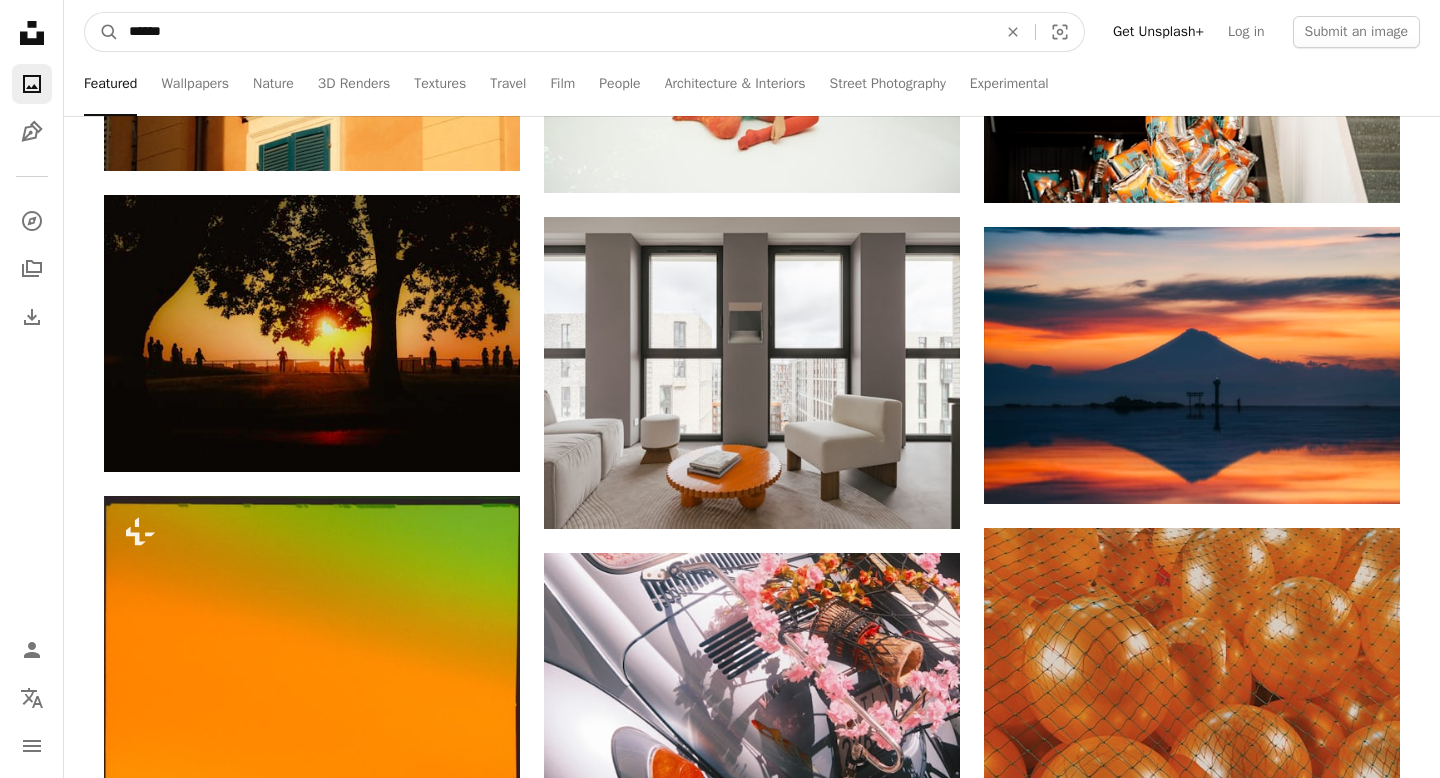 type on "******" 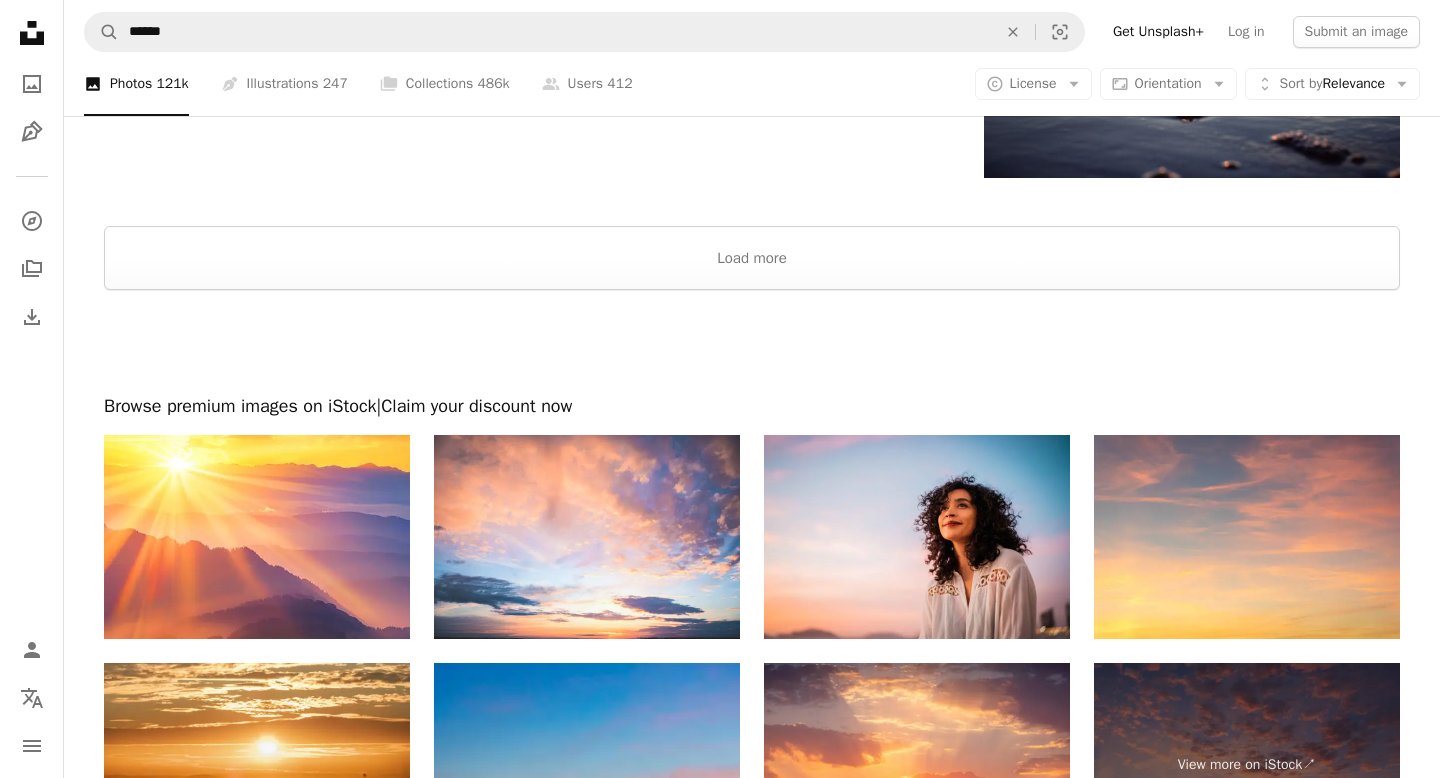 scroll, scrollTop: 4016, scrollLeft: 0, axis: vertical 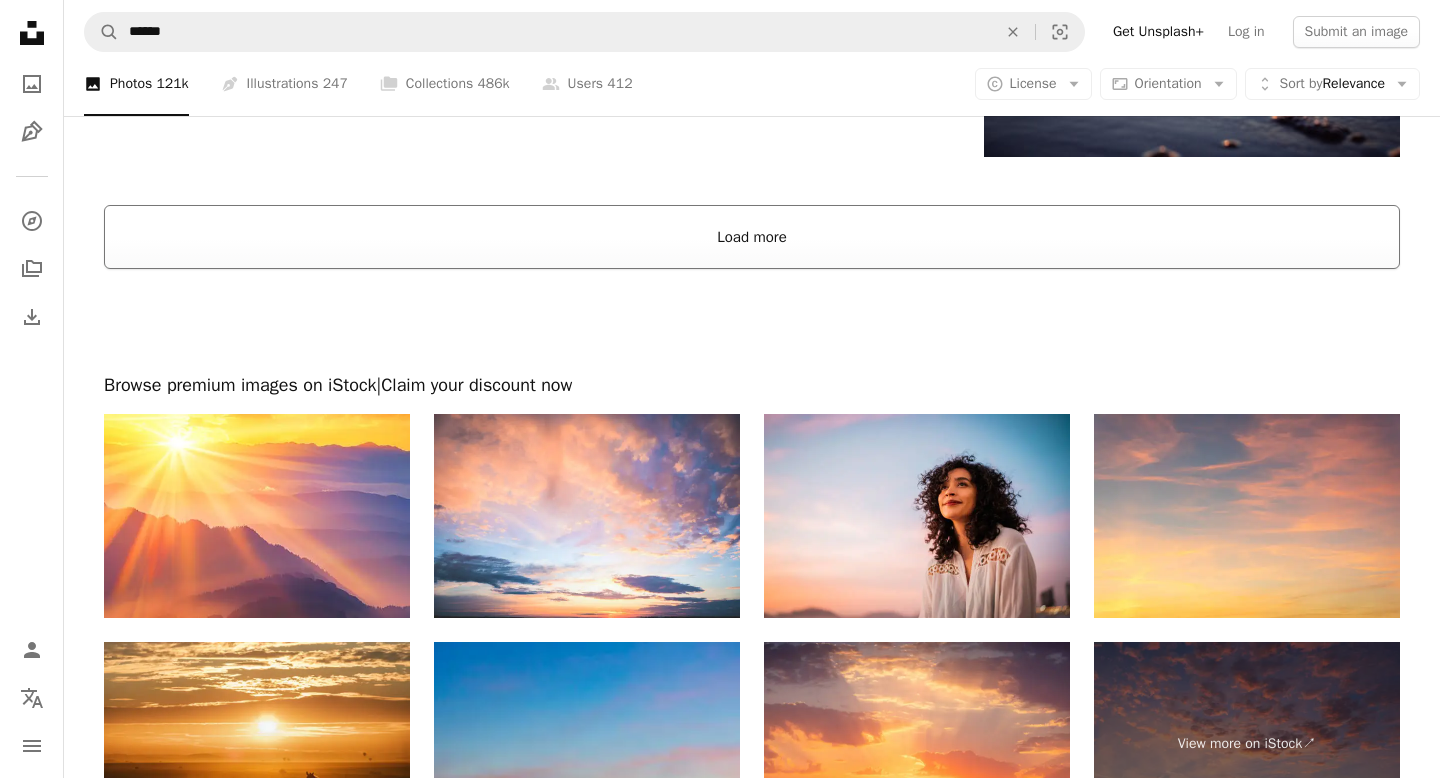 click on "Load more" at bounding box center [752, 237] 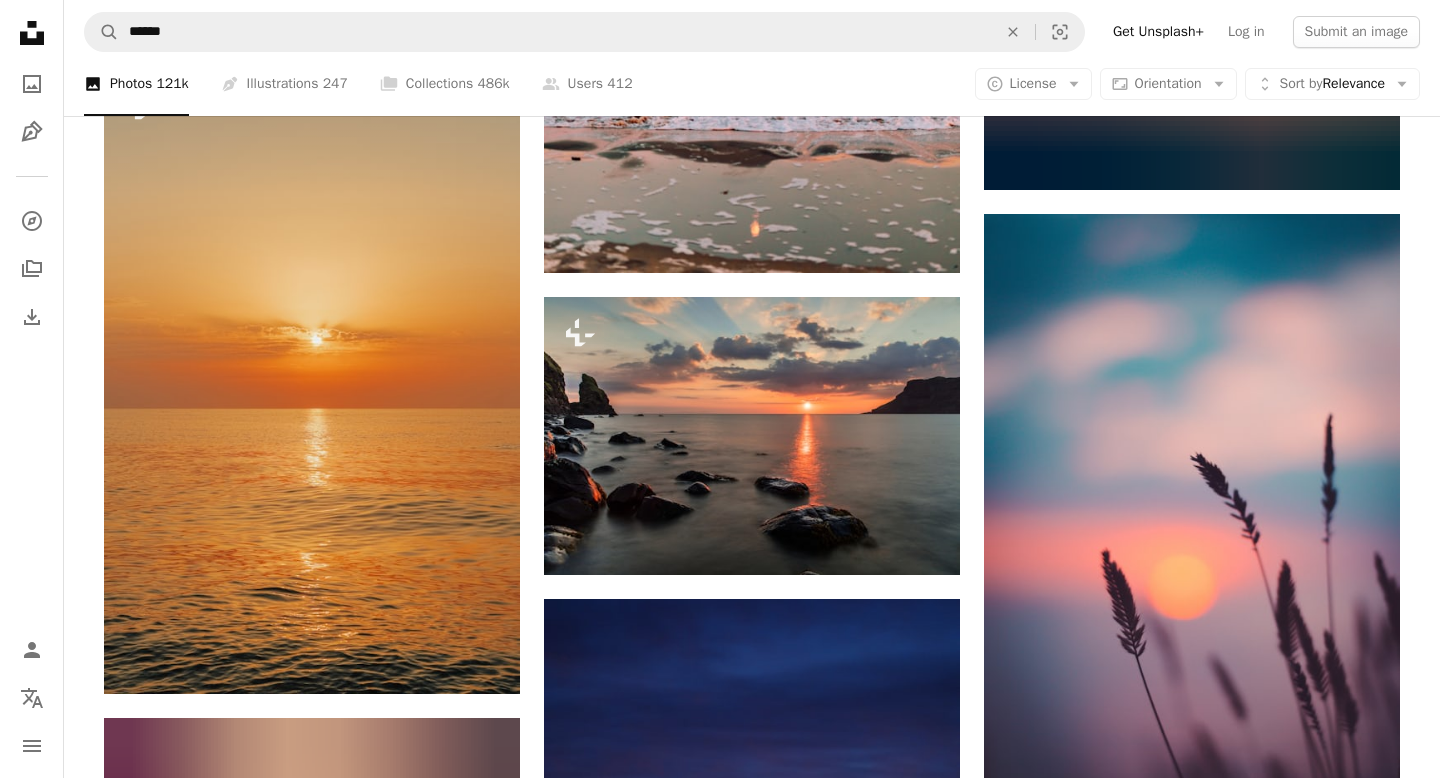 scroll, scrollTop: 7670, scrollLeft: 0, axis: vertical 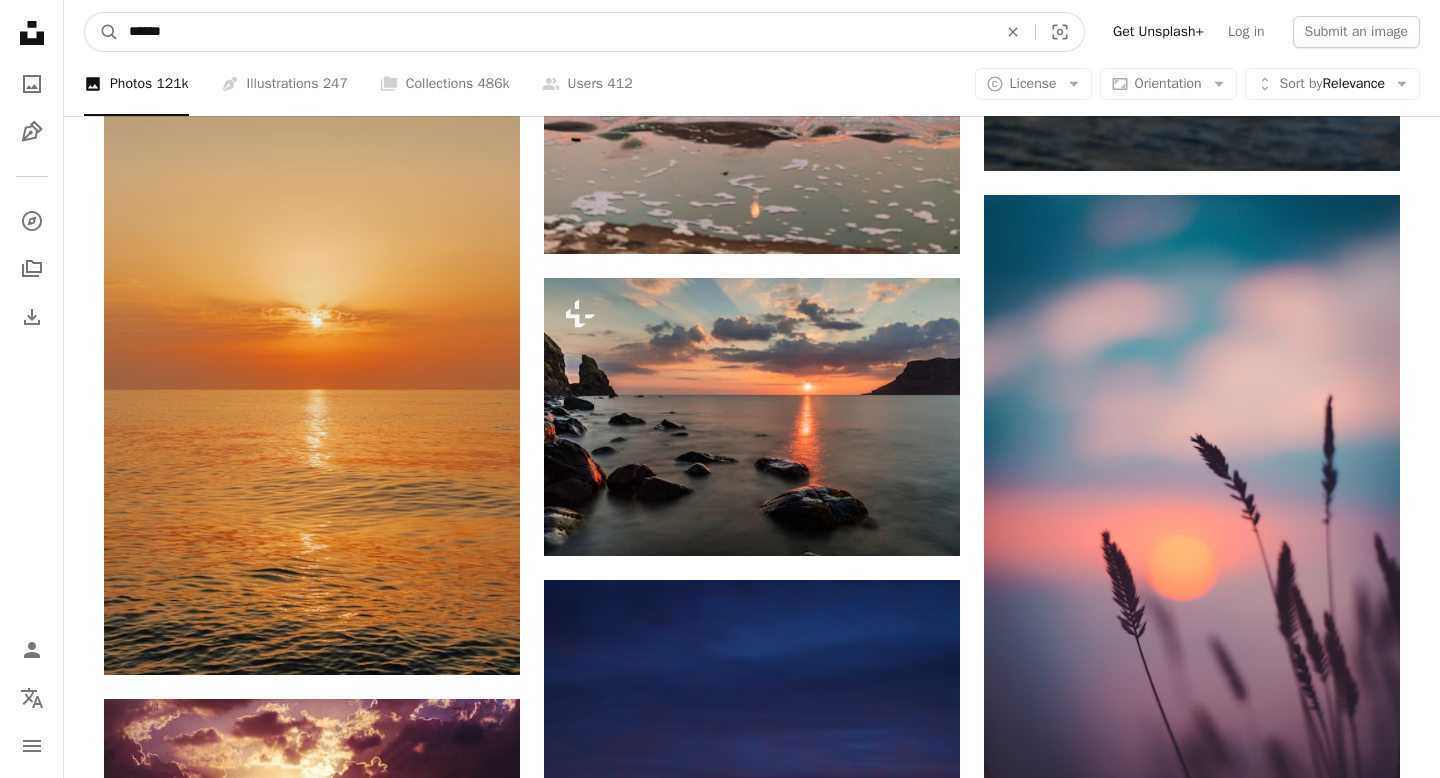 click on "******" at bounding box center [555, 32] 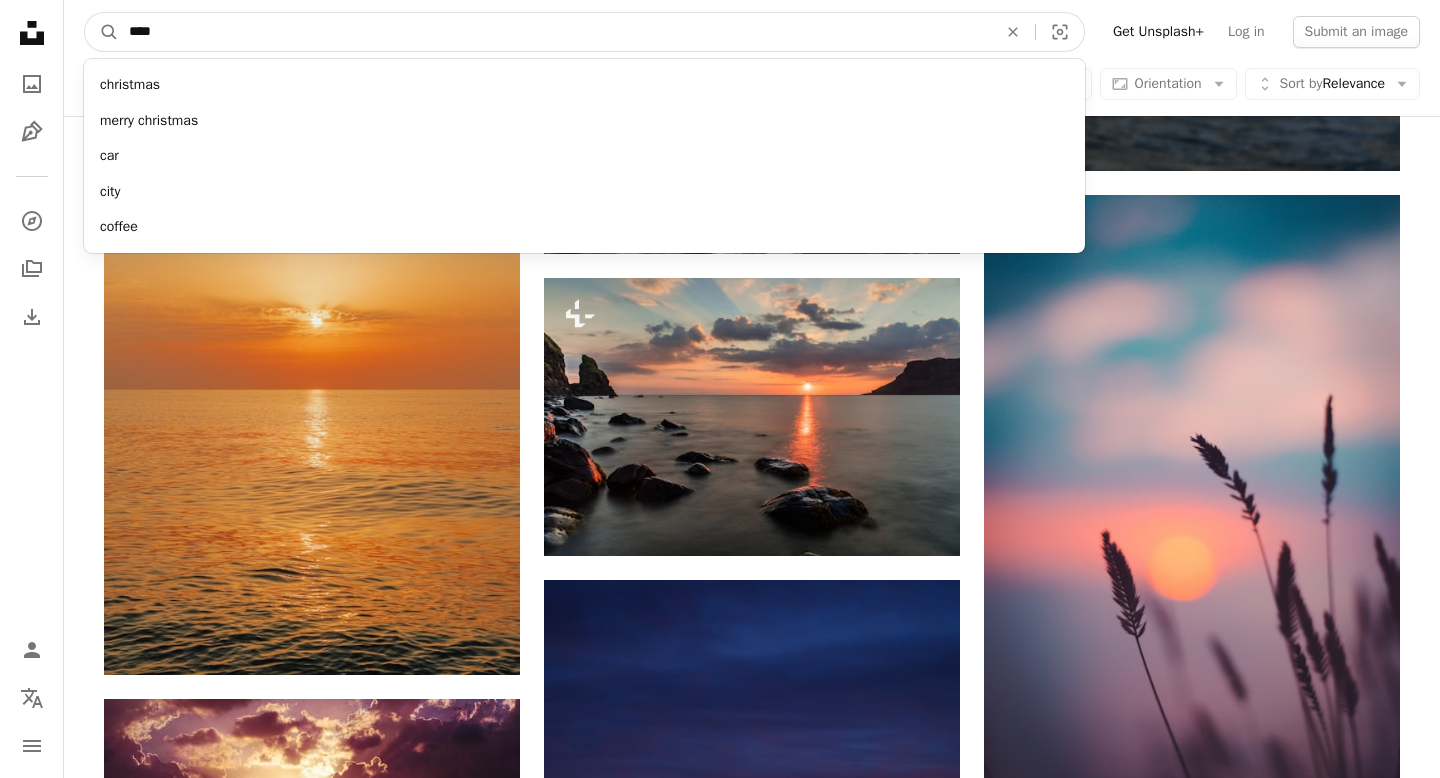click on "A magnifying glass" at bounding box center (102, 32) 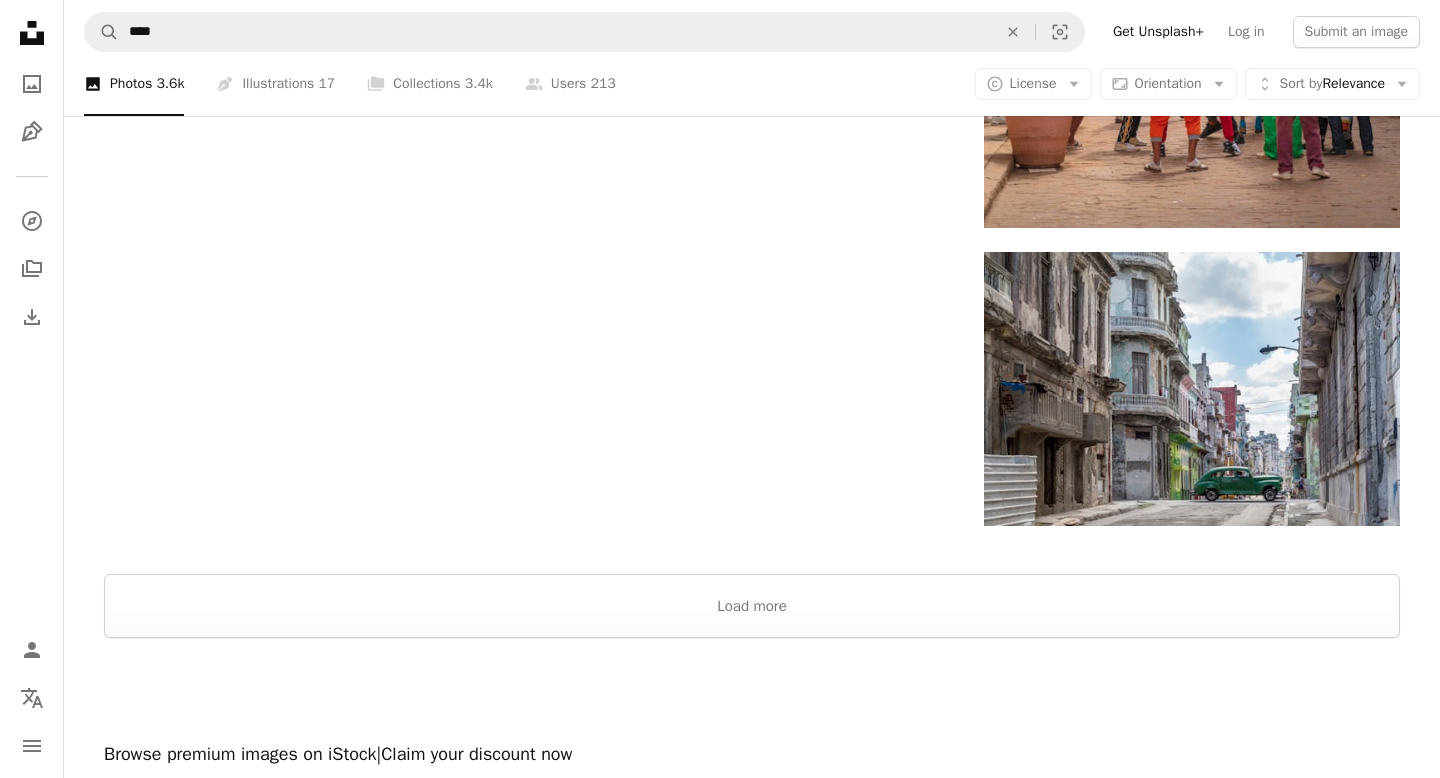 scroll, scrollTop: 3681, scrollLeft: 0, axis: vertical 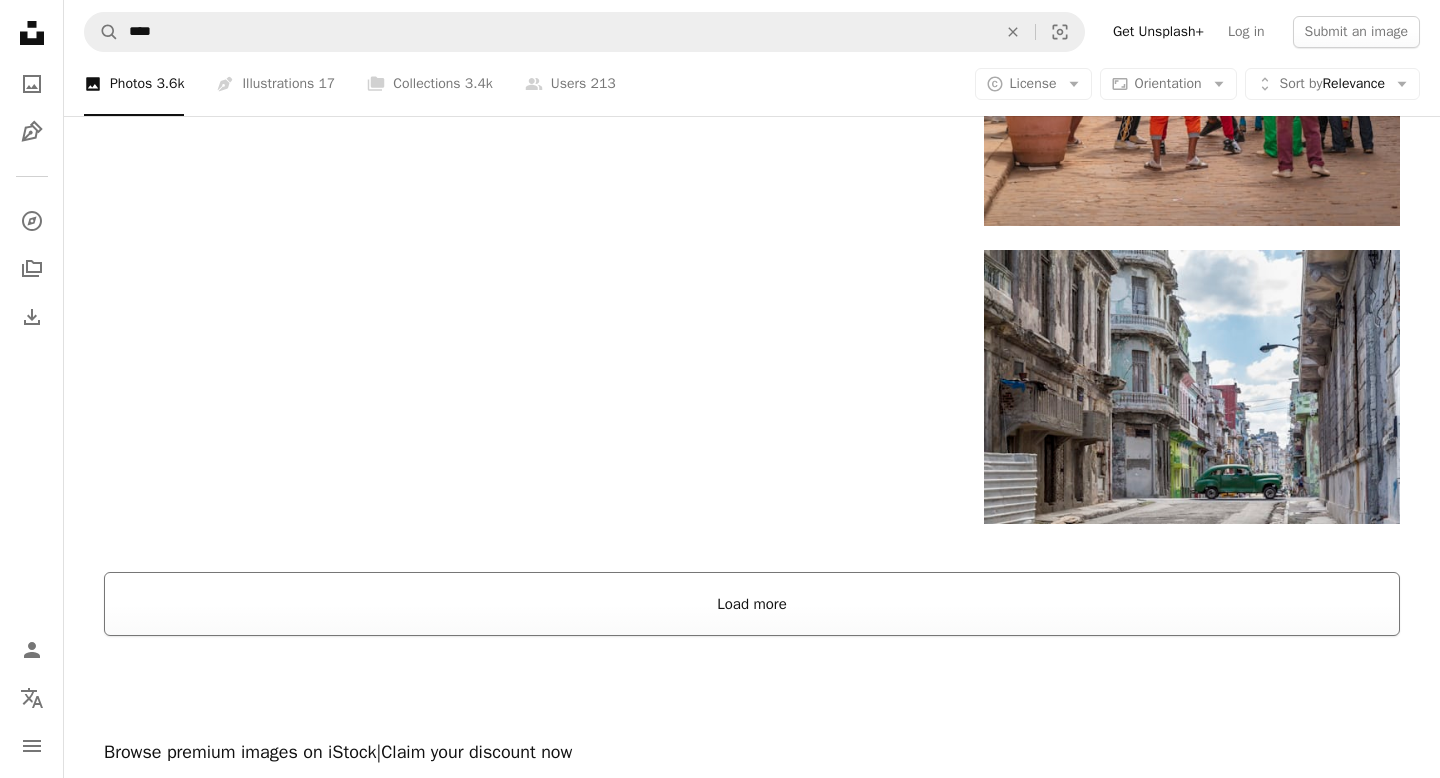 click on "Load more" at bounding box center (752, 604) 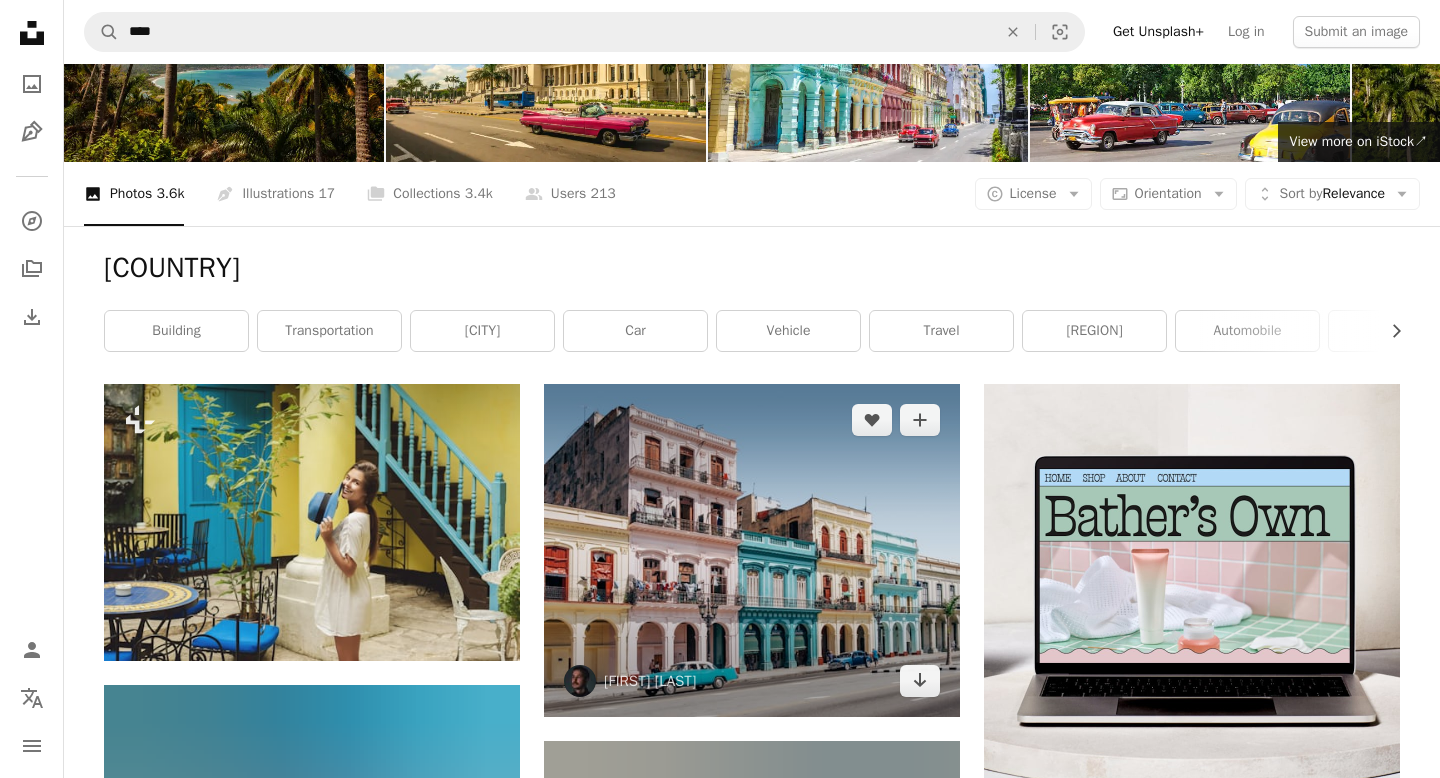 scroll, scrollTop: 127, scrollLeft: 0, axis: vertical 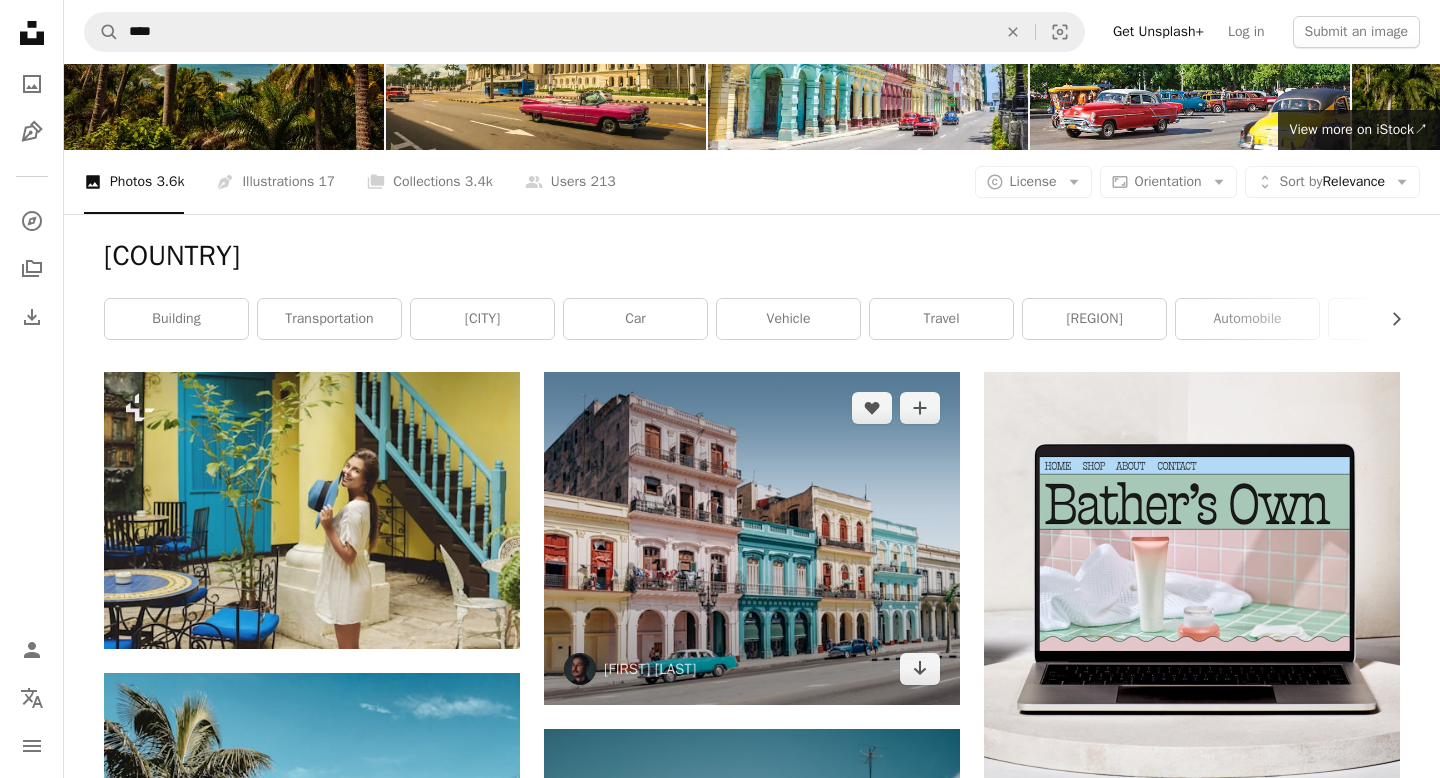 click at bounding box center [752, 538] 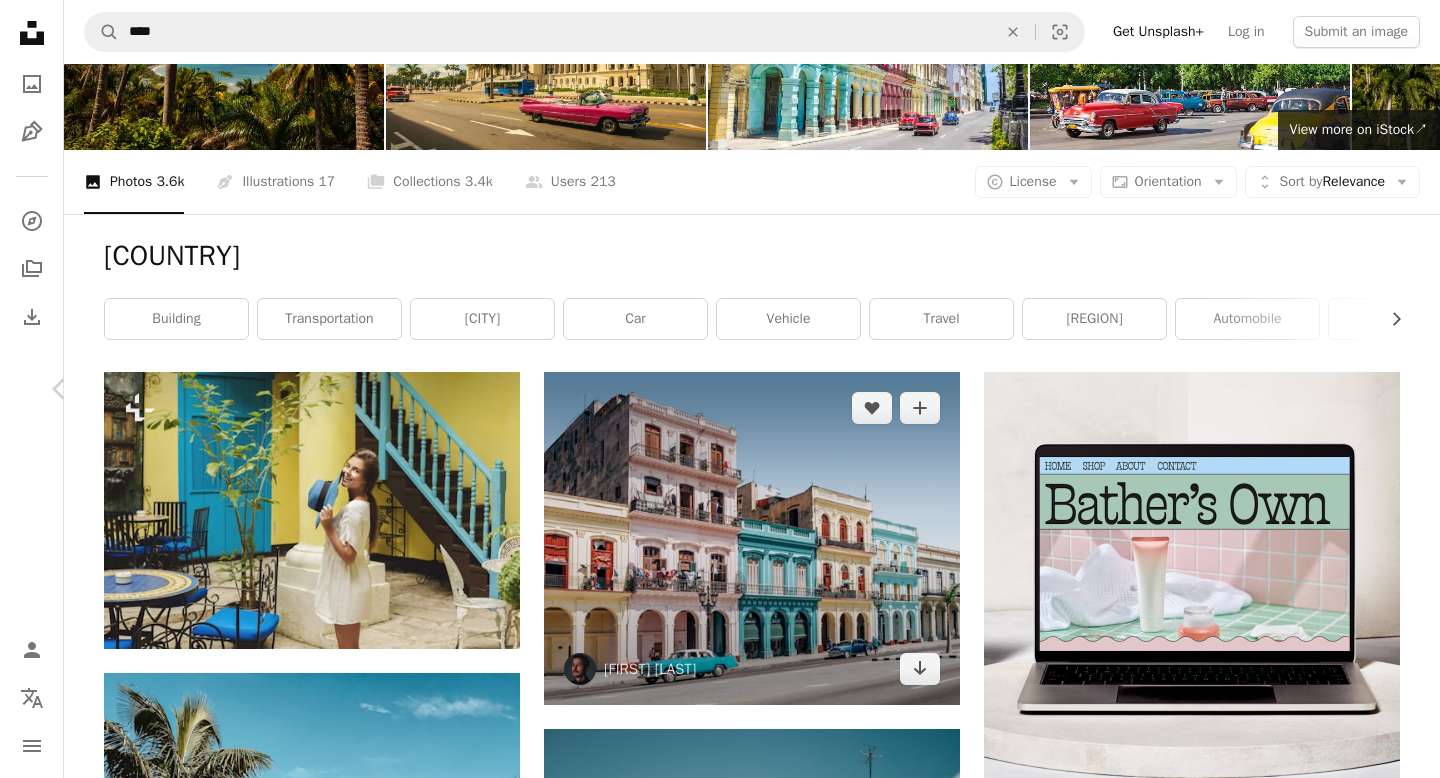 scroll, scrollTop: 30, scrollLeft: 0, axis: vertical 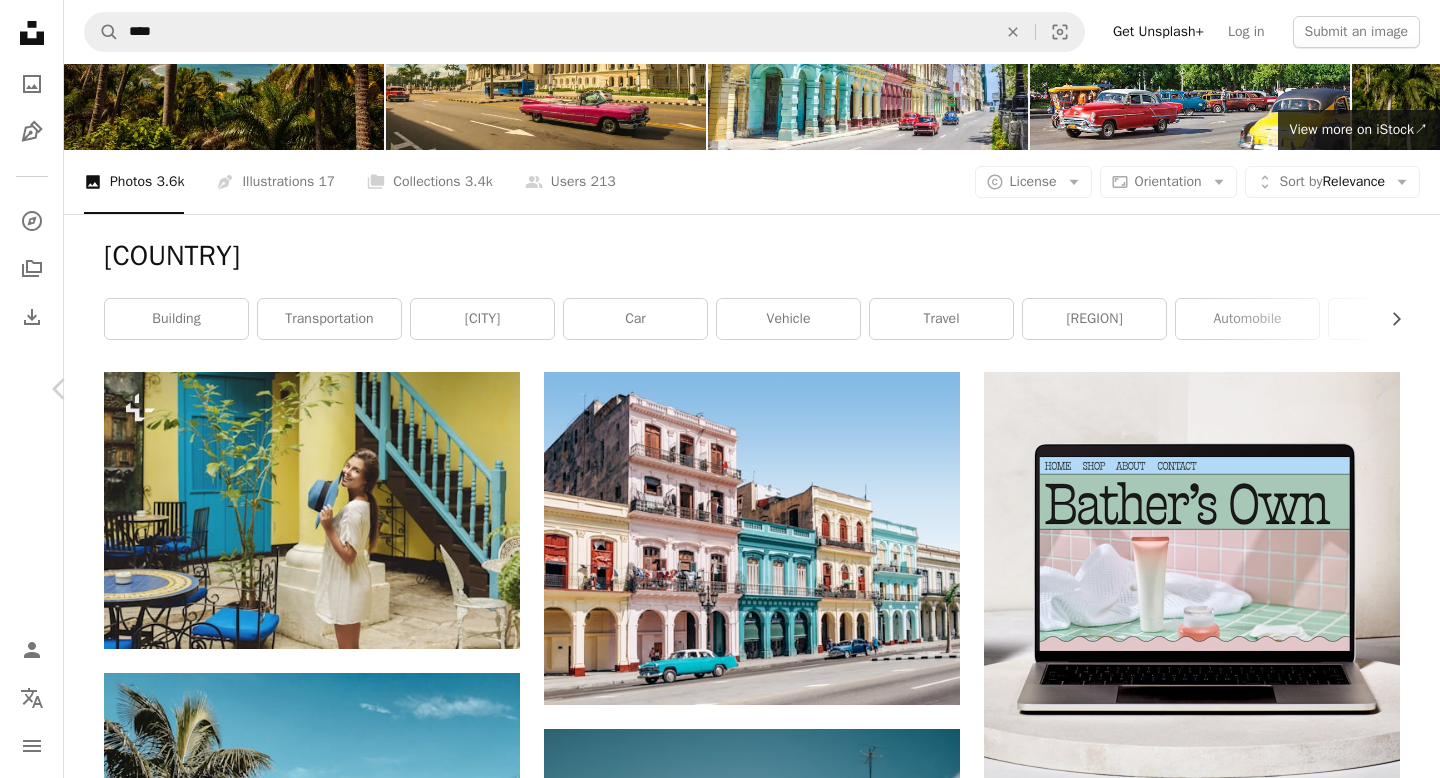 click on "An X shape Chevron left Chevron right [FIRST] [LAST] sp3v A heart A plus sign Download free Chevron down Zoom in Views 4,717,368 Downloads 47,758 Featured in Photos A forward-right arrow Share Info icon Info More Actions A colorful strip of buildings in [CITY], [COUNTRY].  A map marker [CITY], [COUNTRY] Calendar outlined Published on  October 5, 2019 Safety Free to use under the  Unsplash License cars colorful vintage urban buildings pastel sunny [COUNTRY] classic seaside [CITY] strip colonial car building city human architecture road street Free pictures Browse premium related images on iStock  |  Save 20% with code UNSPLASH20 View more on iStock  ↗ Related images A heart A plus sign AXP Photography Available for hire A checkmark inside of a circle Arrow pointing down Plus sign for Unsplash+ A heart A plus sign Getty Images For  Unsplash+ A lock Download A heart A plus sign AXP Photography Available for hire A checkmark inside of a circle Arrow pointing down A heart A plus sign AXP Photography Available for hire A heart" at bounding box center (720, 7680) 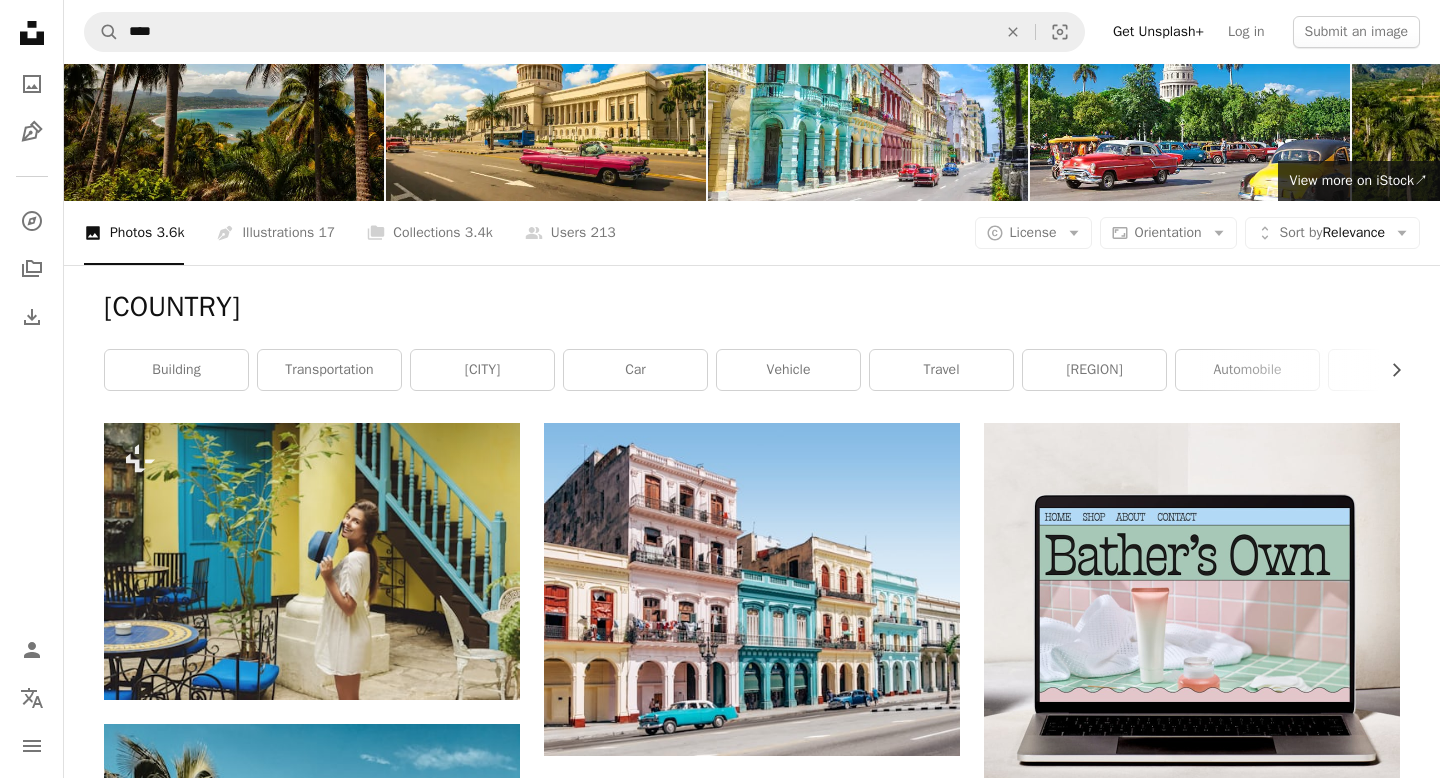 scroll, scrollTop: 61, scrollLeft: 0, axis: vertical 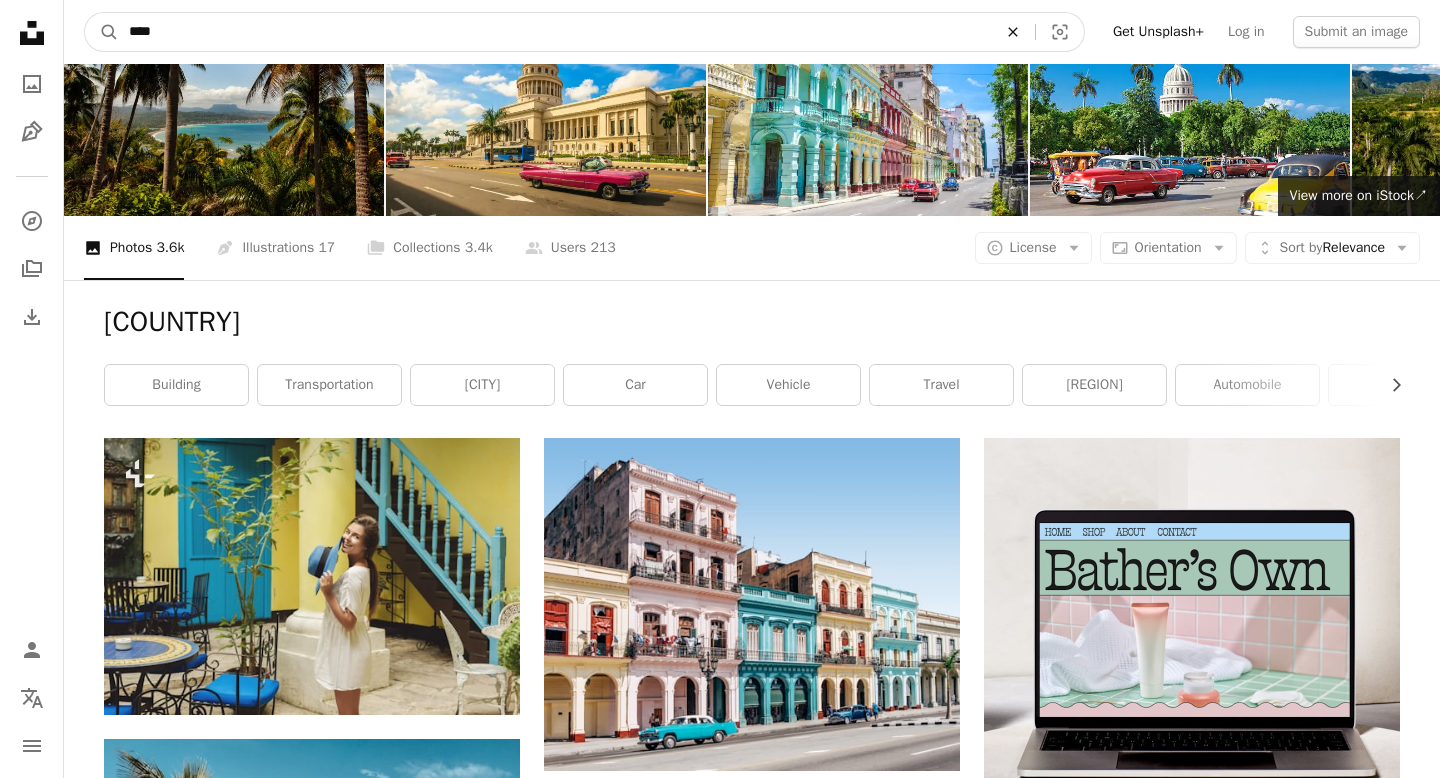 click on "An X shape" at bounding box center (1013, 32) 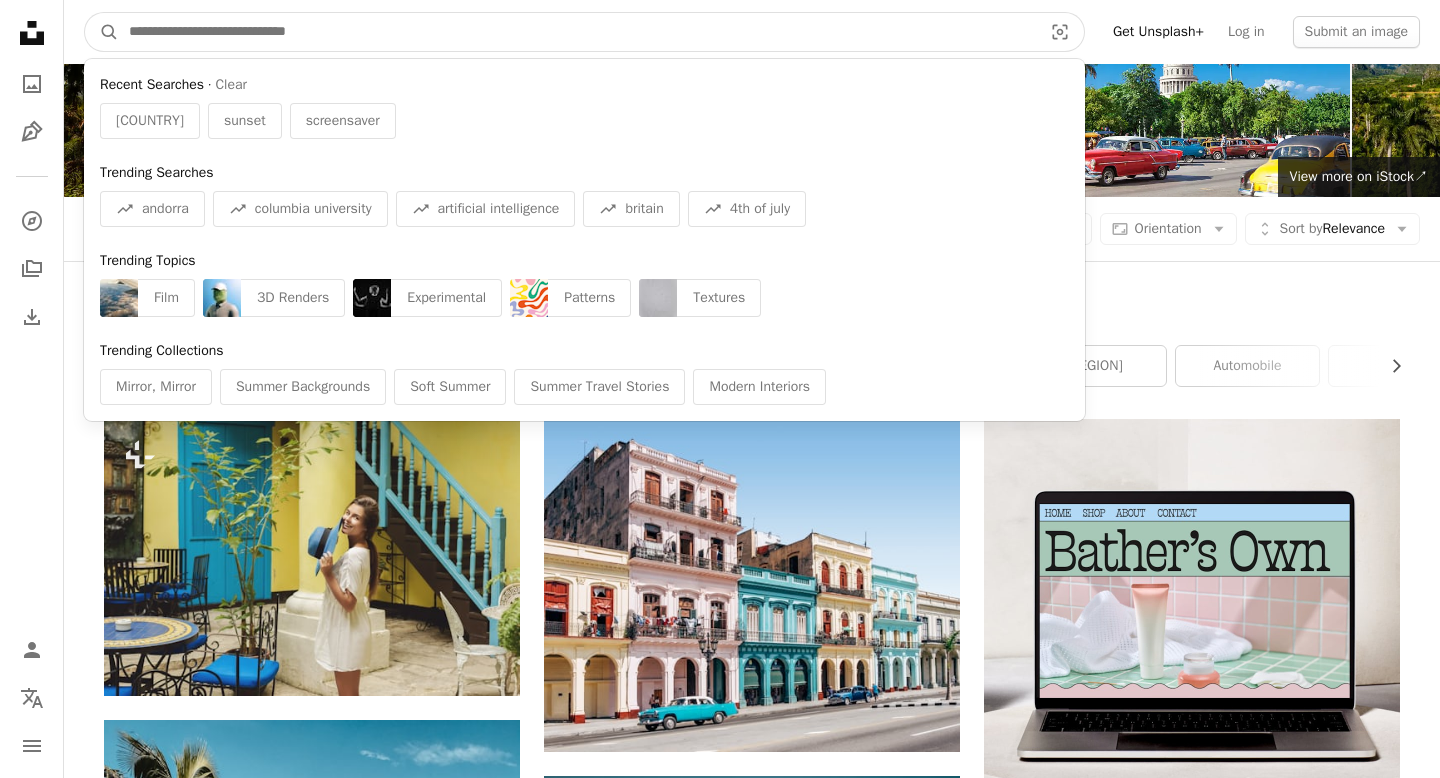 scroll, scrollTop: 81, scrollLeft: 0, axis: vertical 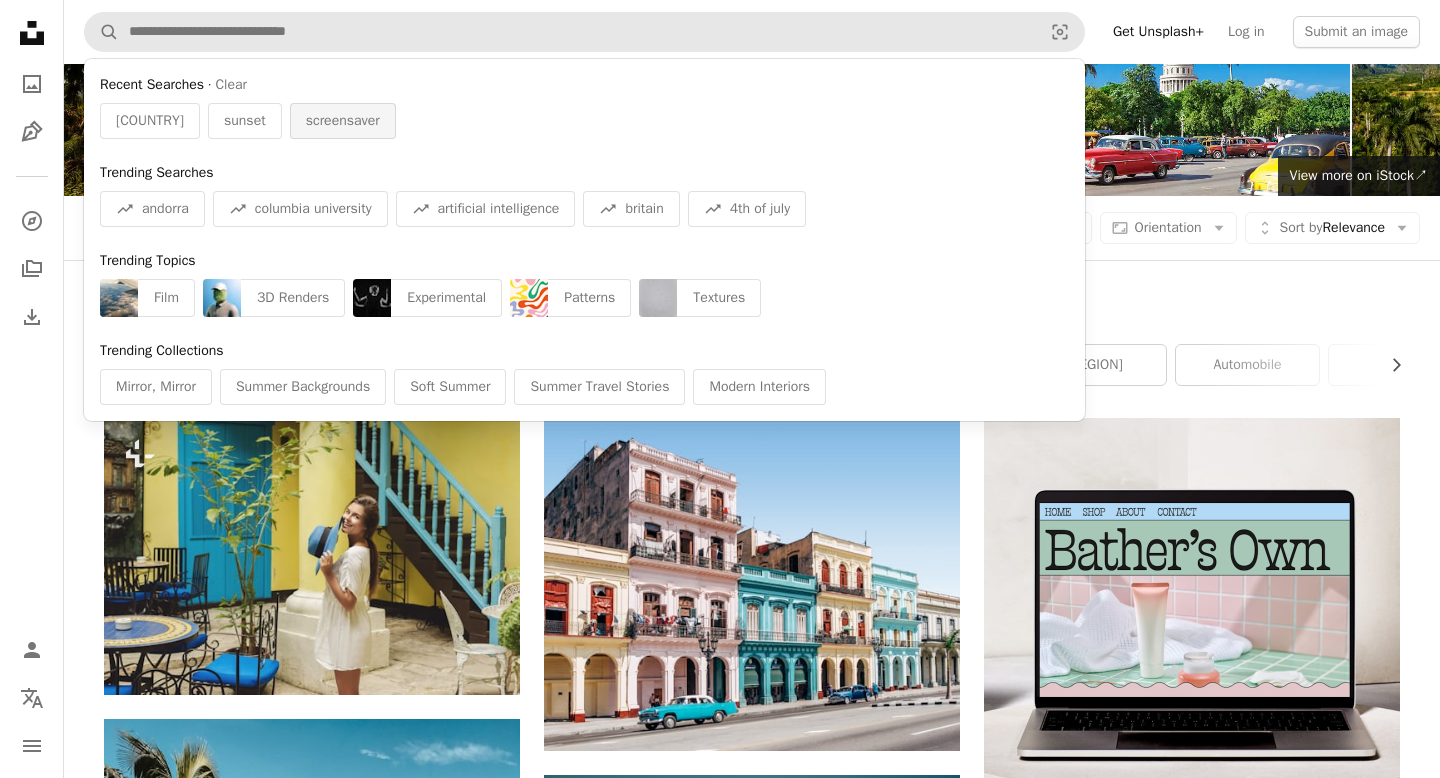 click on "screensaver" at bounding box center (343, 121) 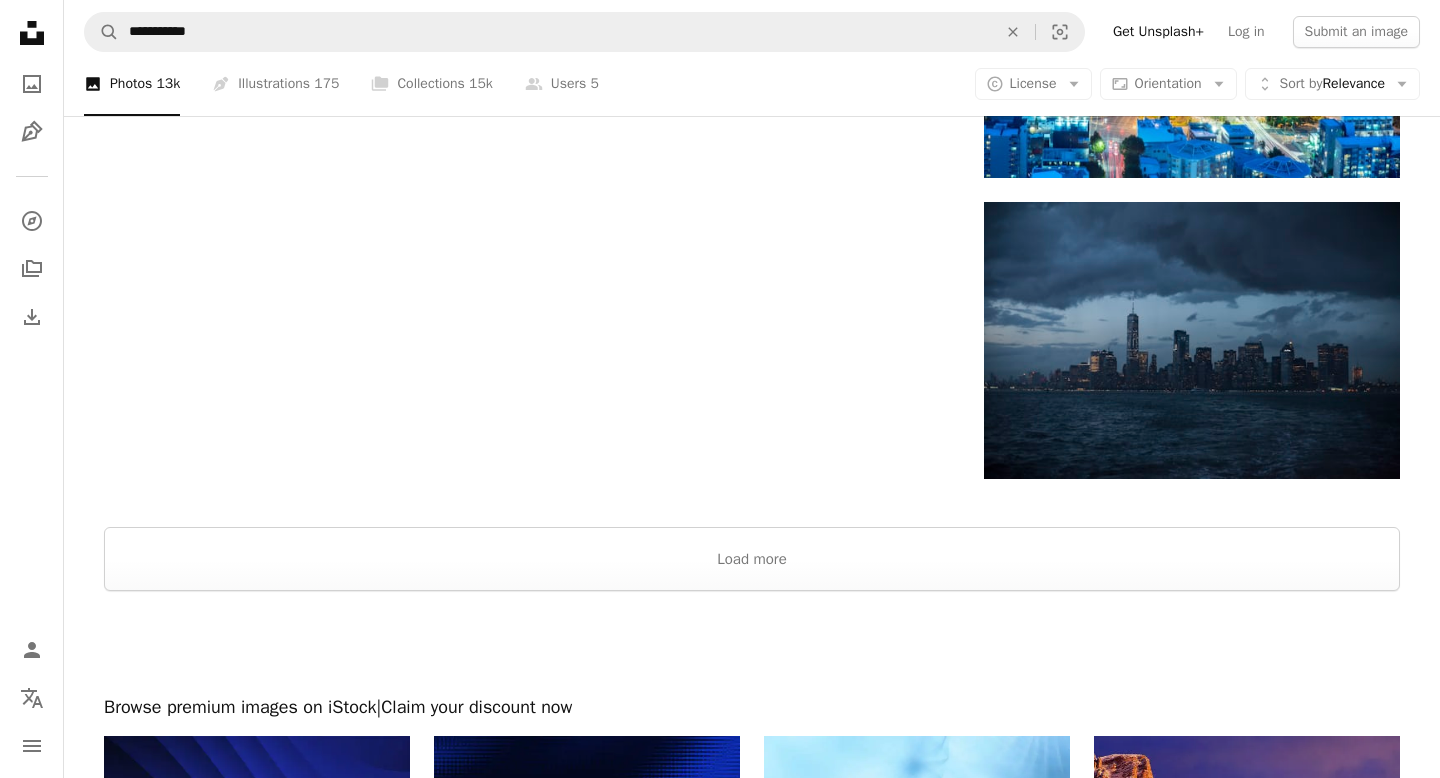 scroll, scrollTop: 2990, scrollLeft: 0, axis: vertical 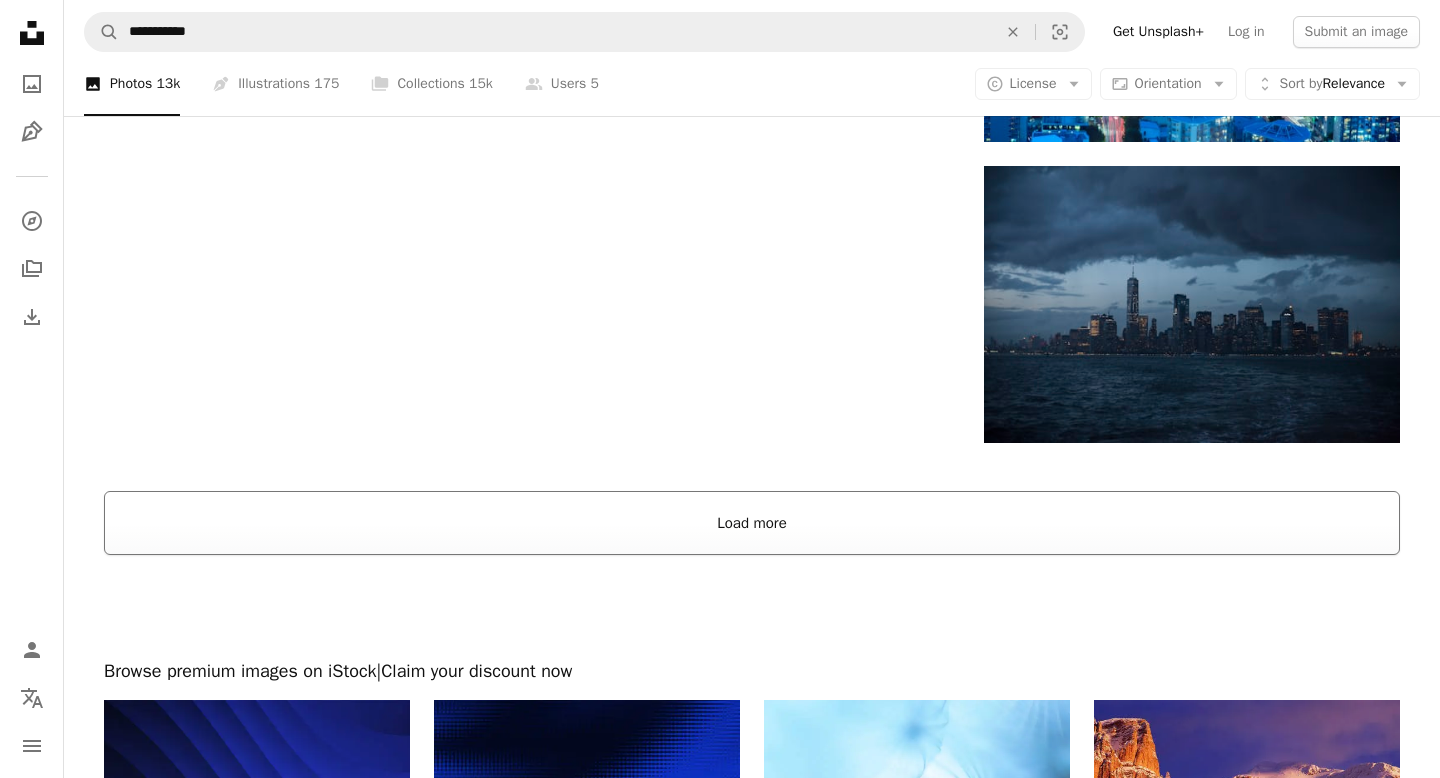 click on "Load more" at bounding box center (752, 523) 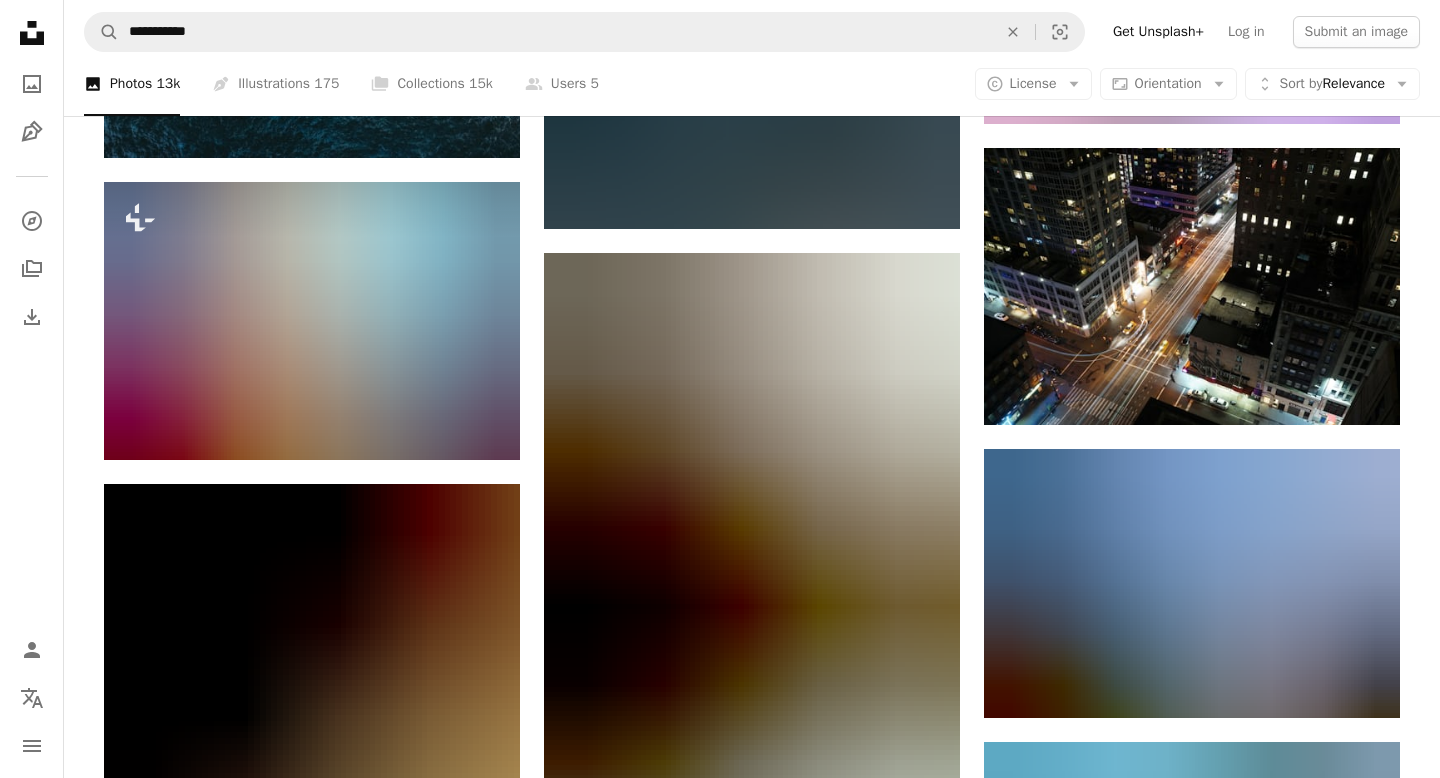 scroll, scrollTop: 7799, scrollLeft: 0, axis: vertical 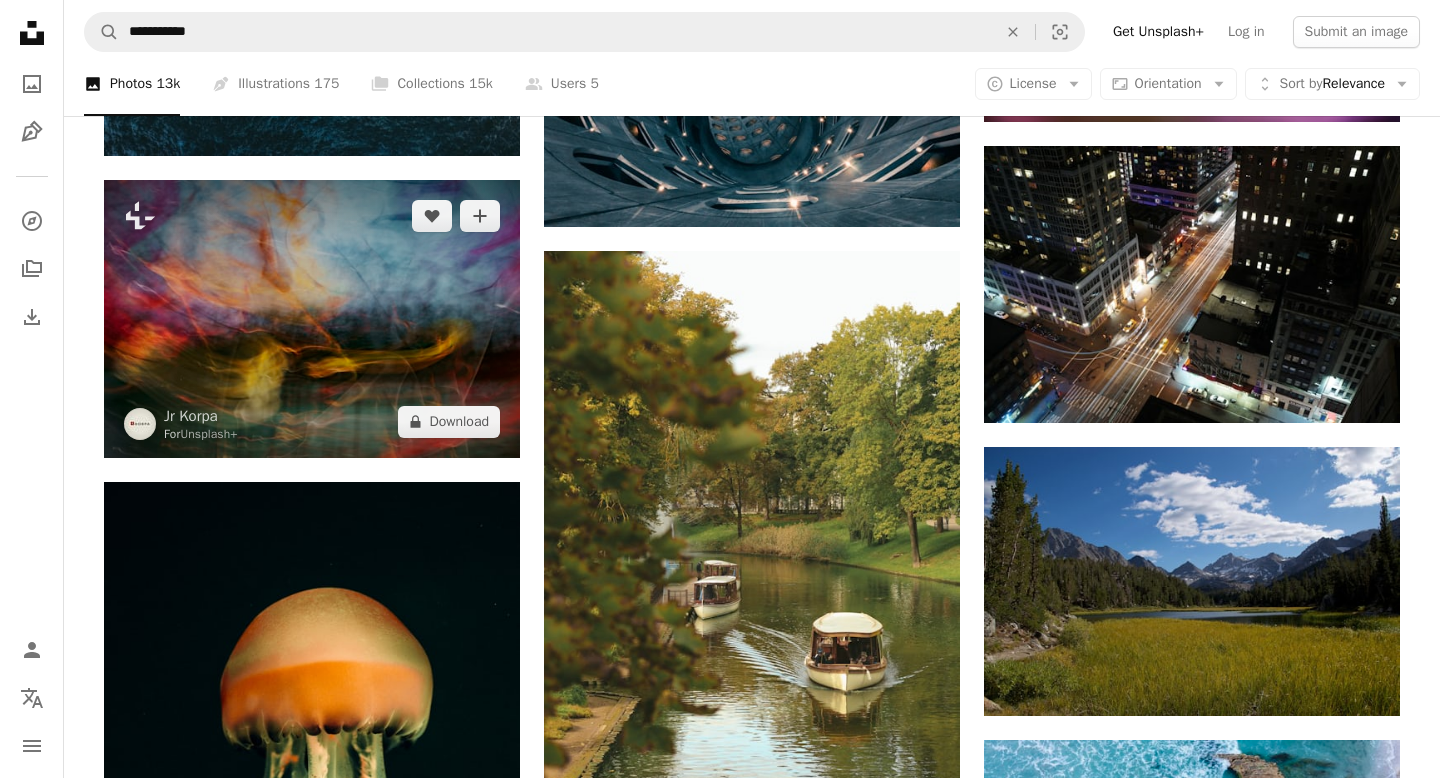 click at bounding box center [312, 318] 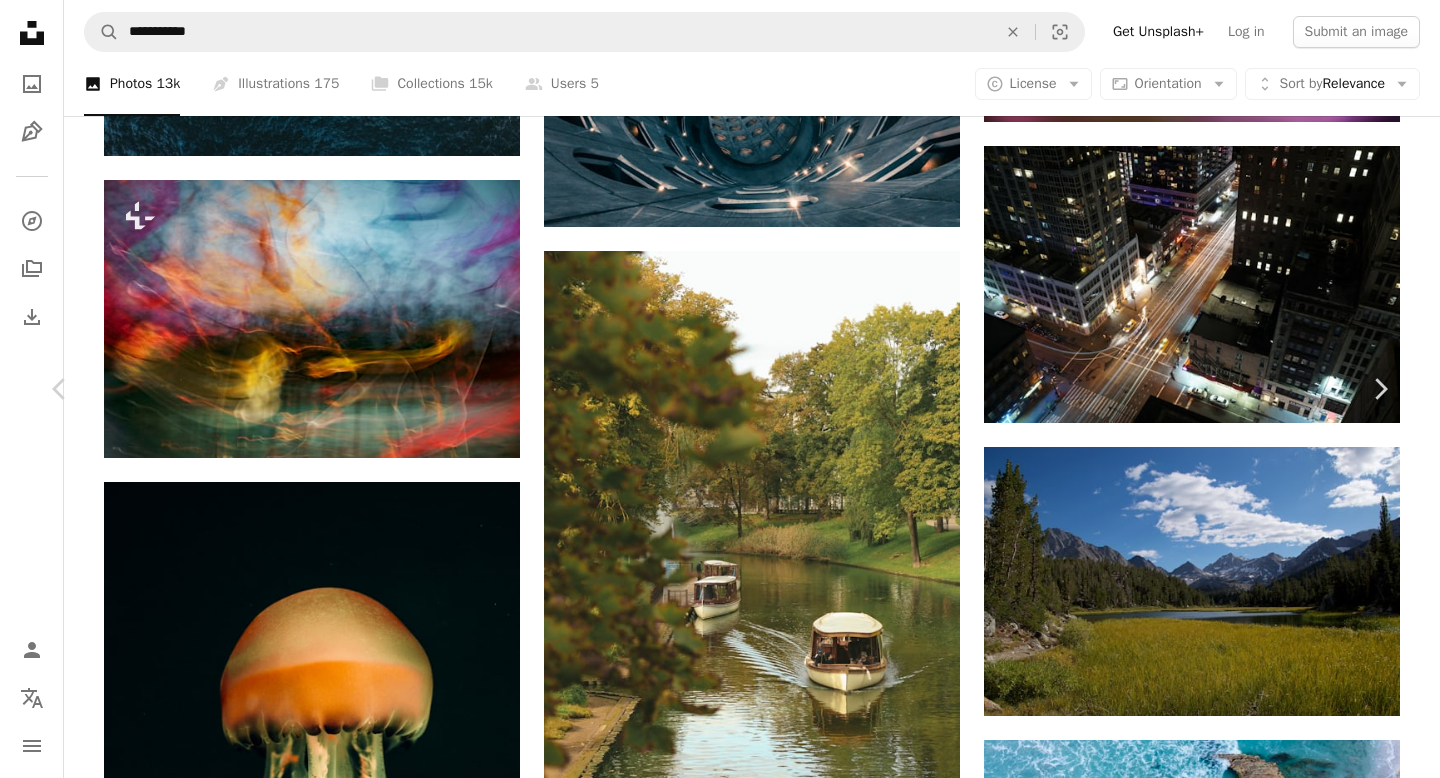 scroll, scrollTop: 0, scrollLeft: 0, axis: both 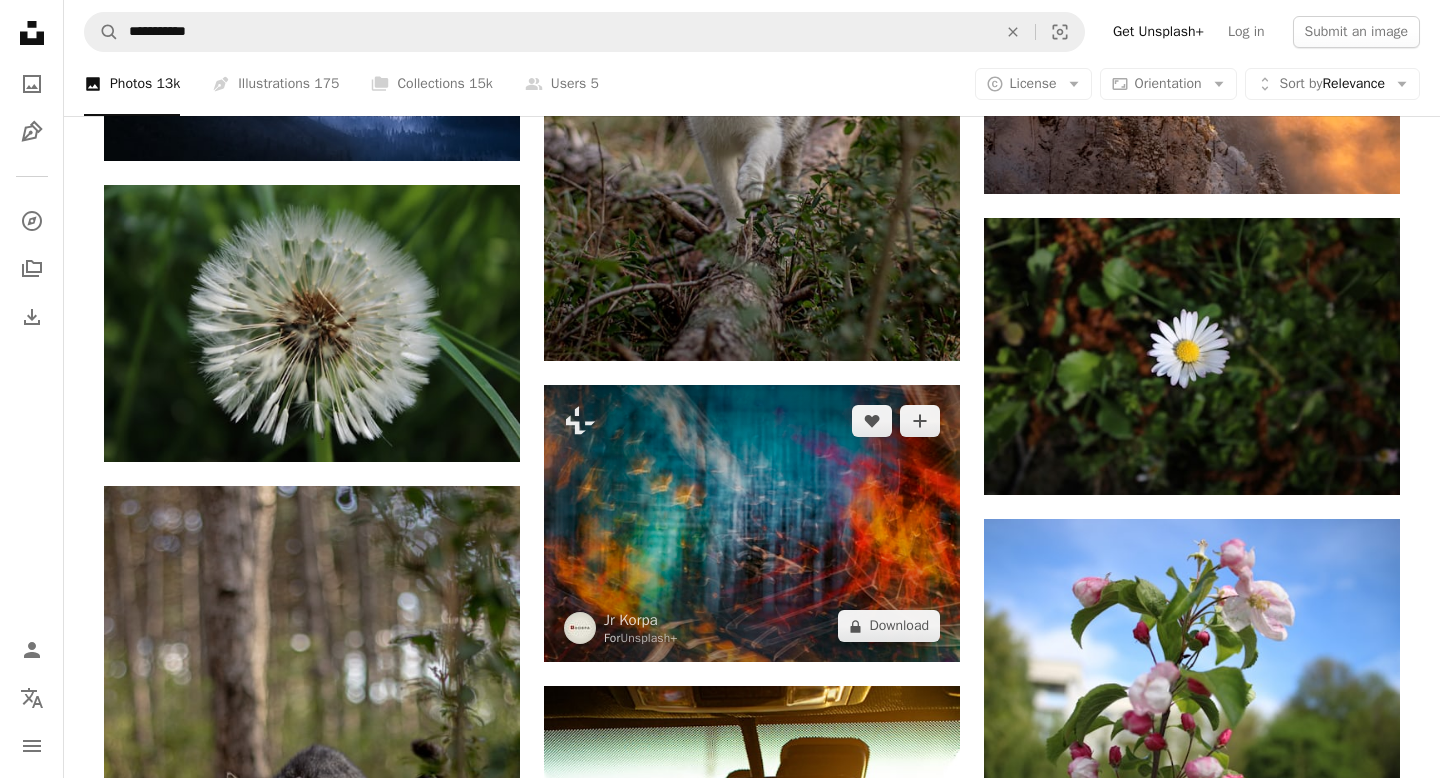 click at bounding box center (752, 523) 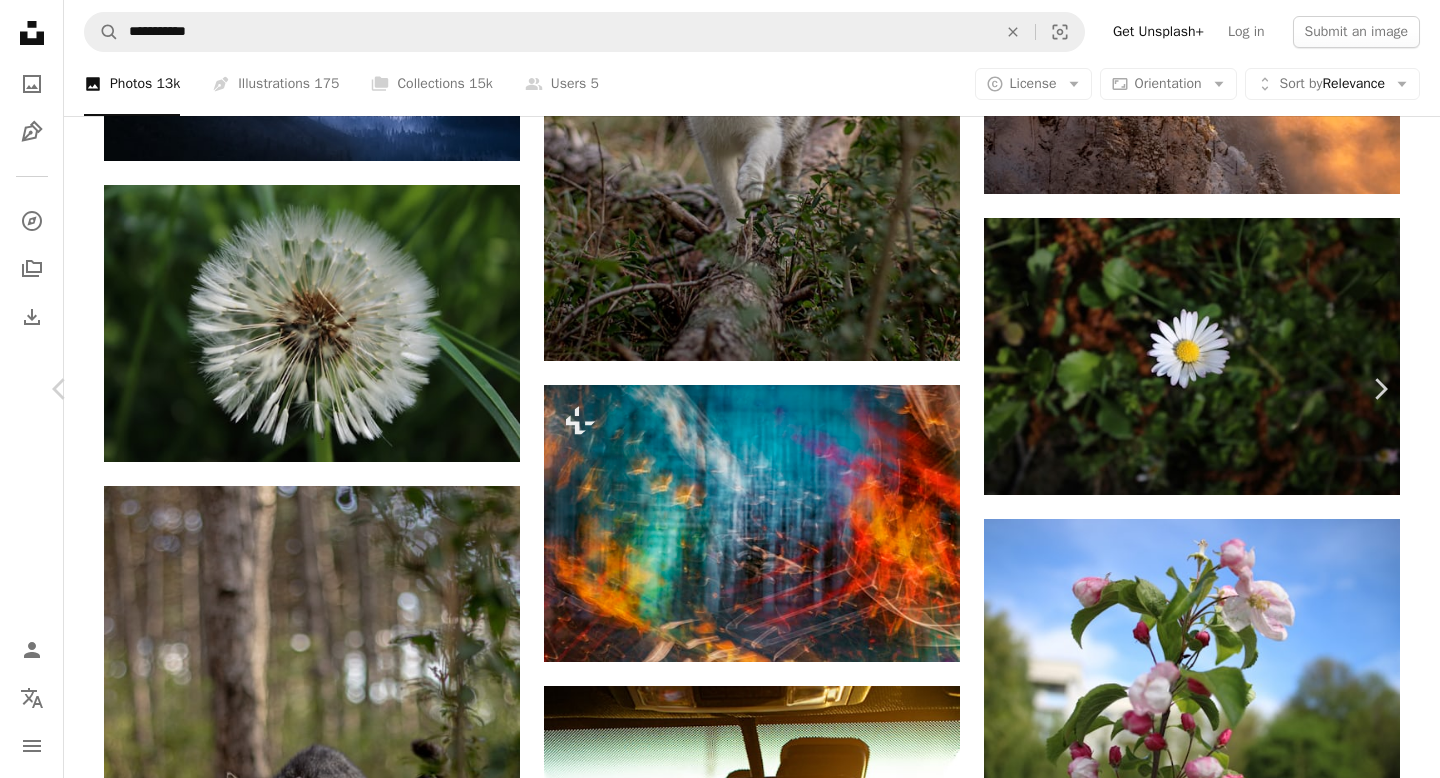click on "A lock Download" at bounding box center [1233, 6411] 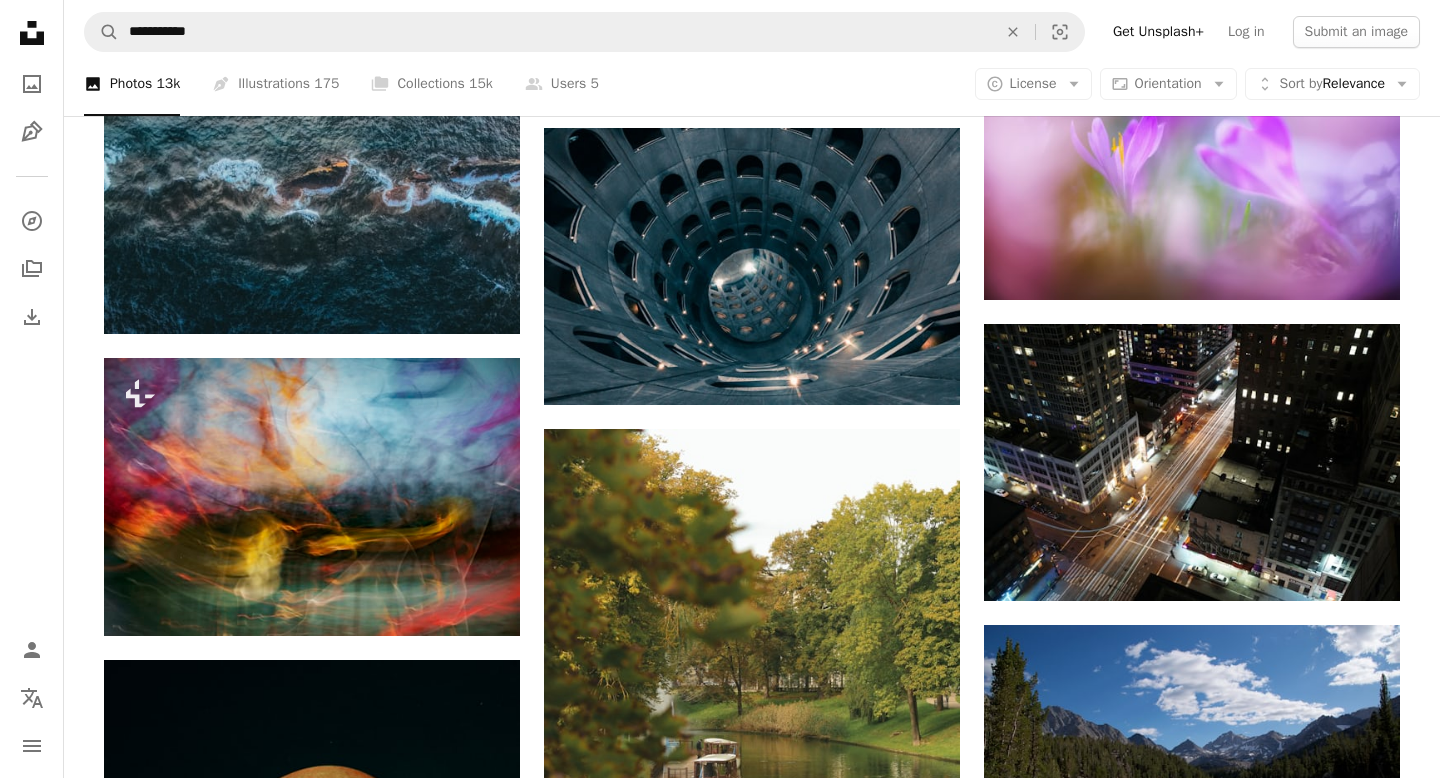 scroll, scrollTop: 7567, scrollLeft: 0, axis: vertical 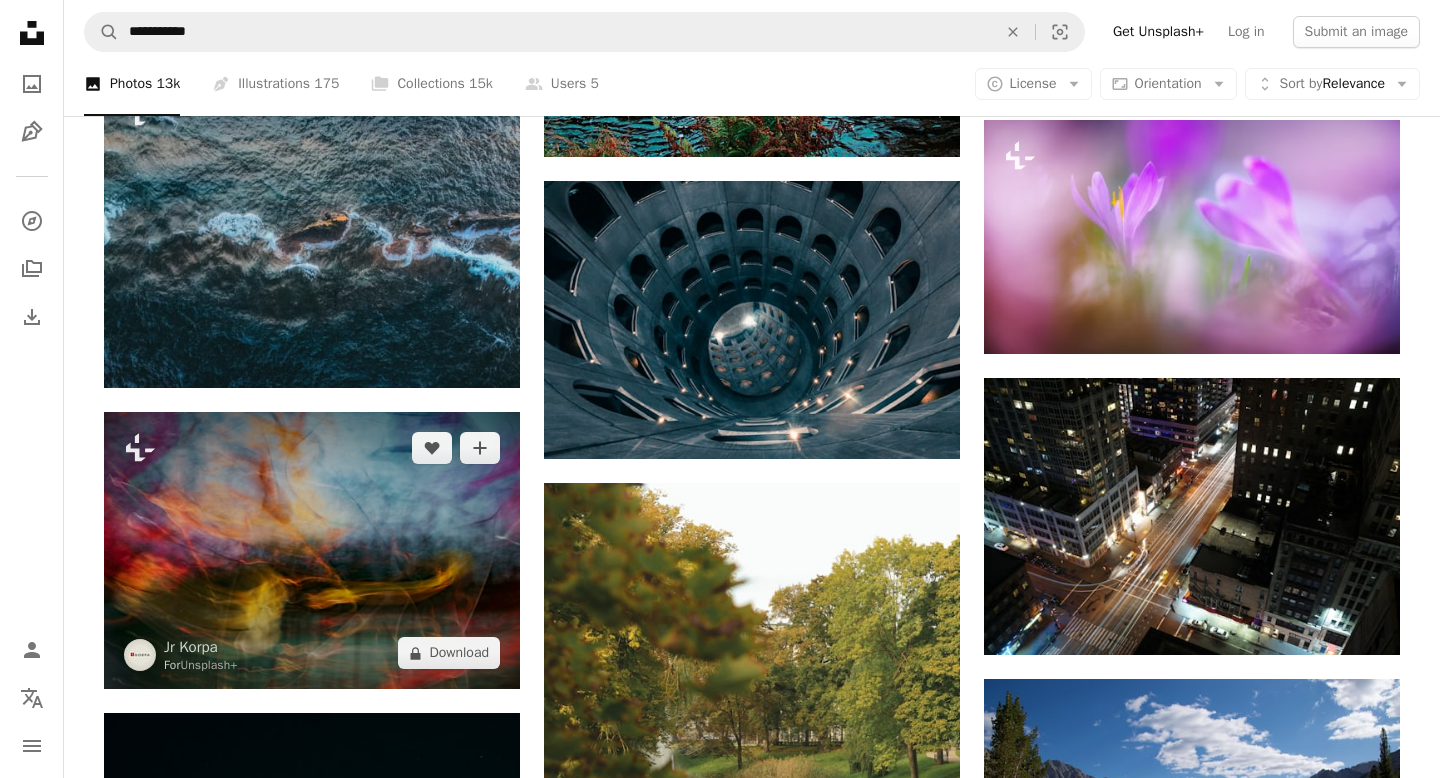 click at bounding box center (312, 550) 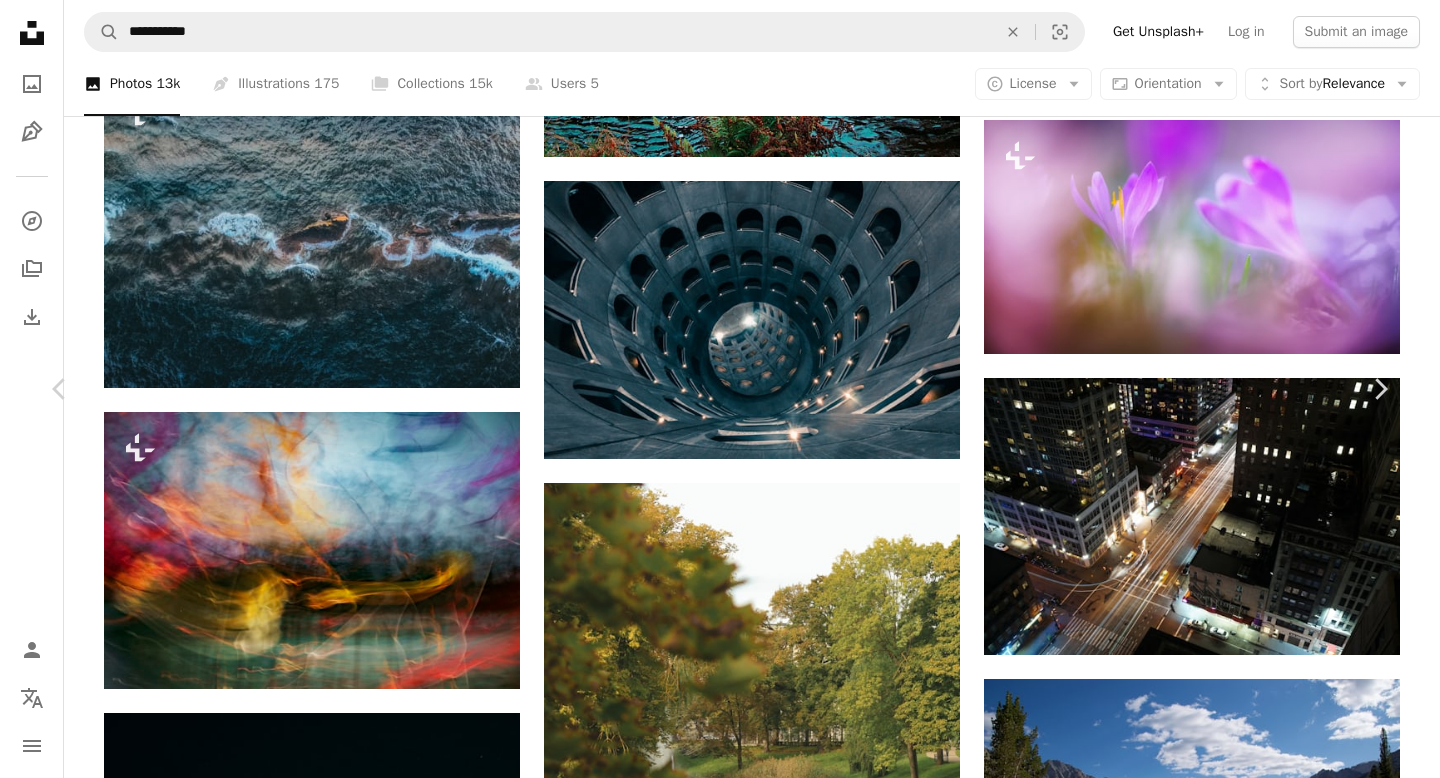 scroll, scrollTop: 1667, scrollLeft: 0, axis: vertical 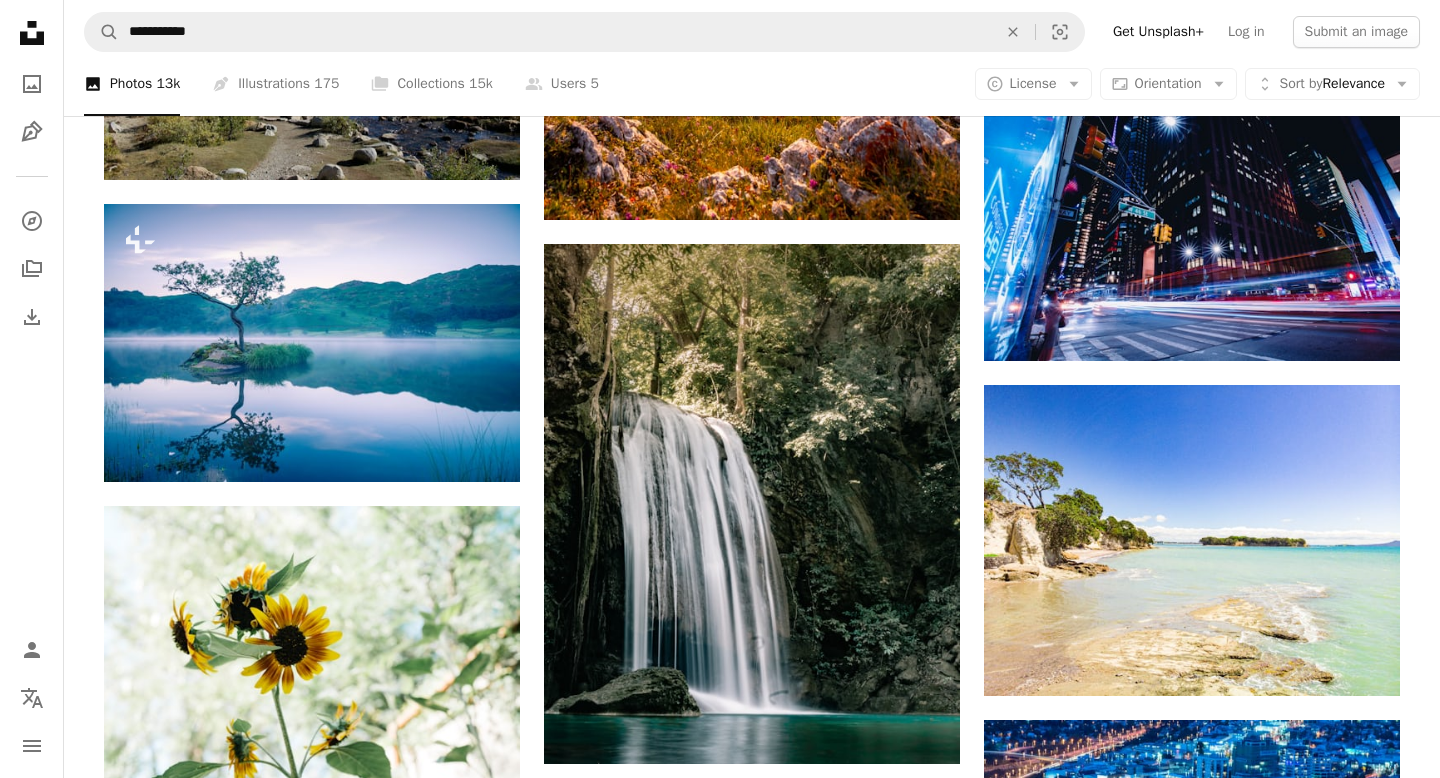 click on "A copyright icon © License Arrow down Aspect ratio Orientation Arrow down Unfold Sort by  Relevance Arrow down" at bounding box center (1197, 84) 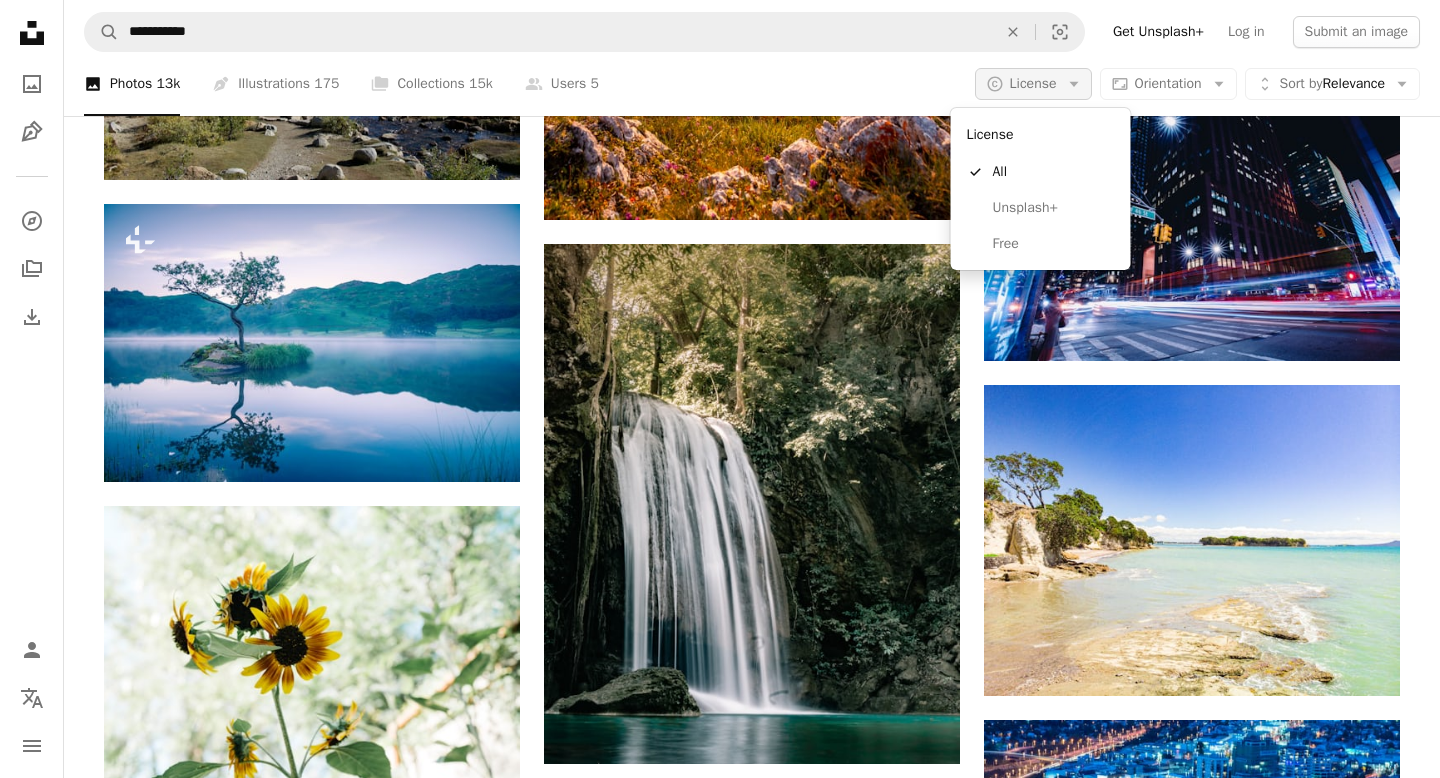 click on "A copyright icon © License Arrow down" at bounding box center (1033, 84) 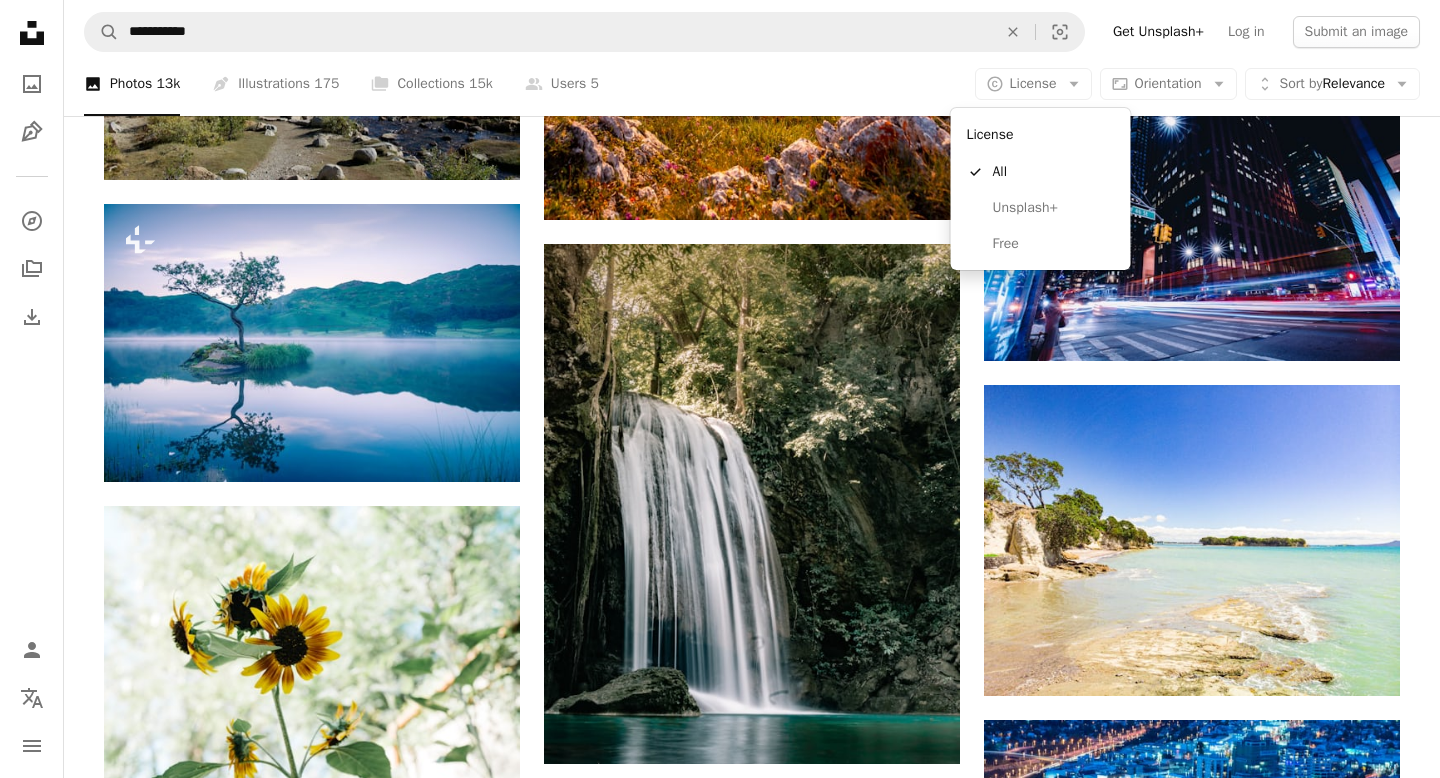 click on "License A checkmark All Unsplash+ Free" at bounding box center [1041, 189] 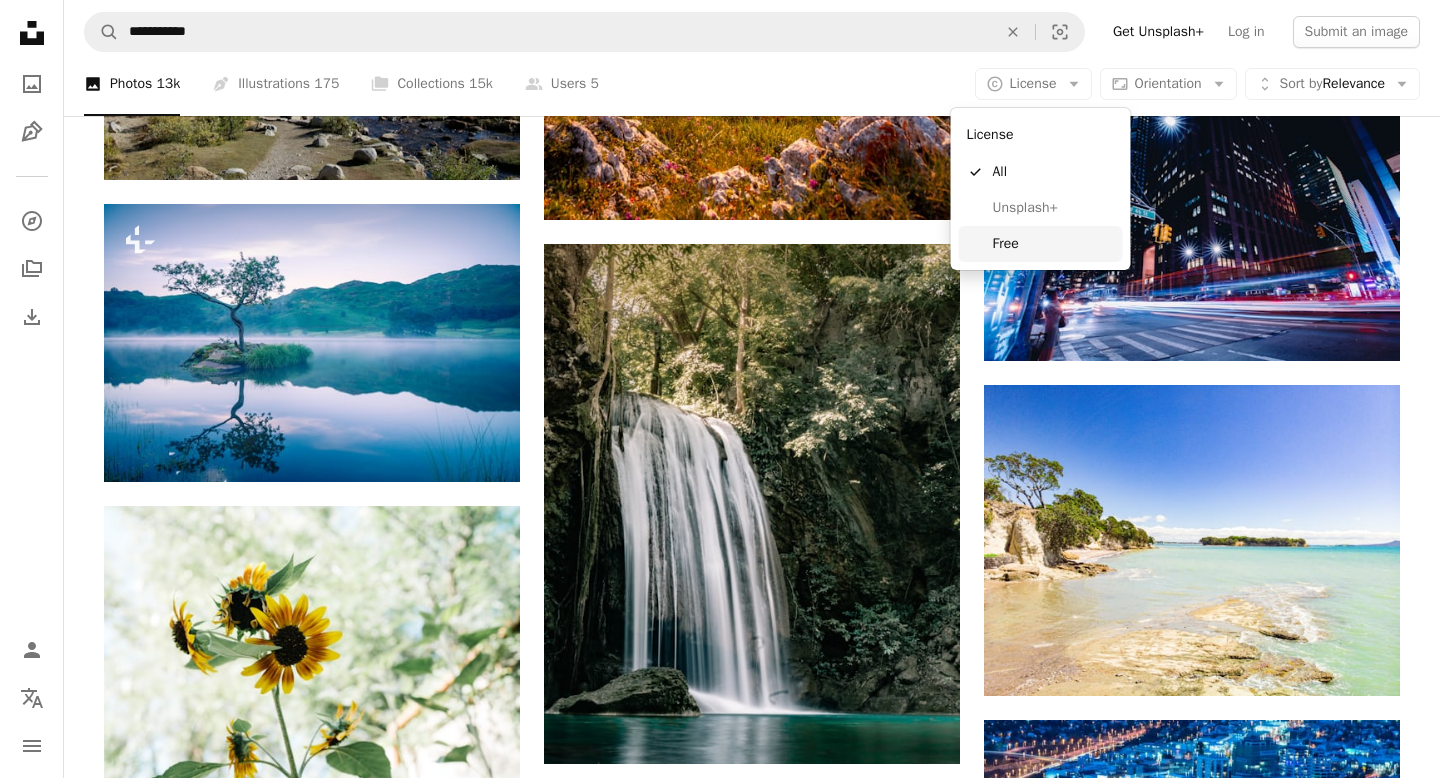 click on "Free" at bounding box center [1054, 244] 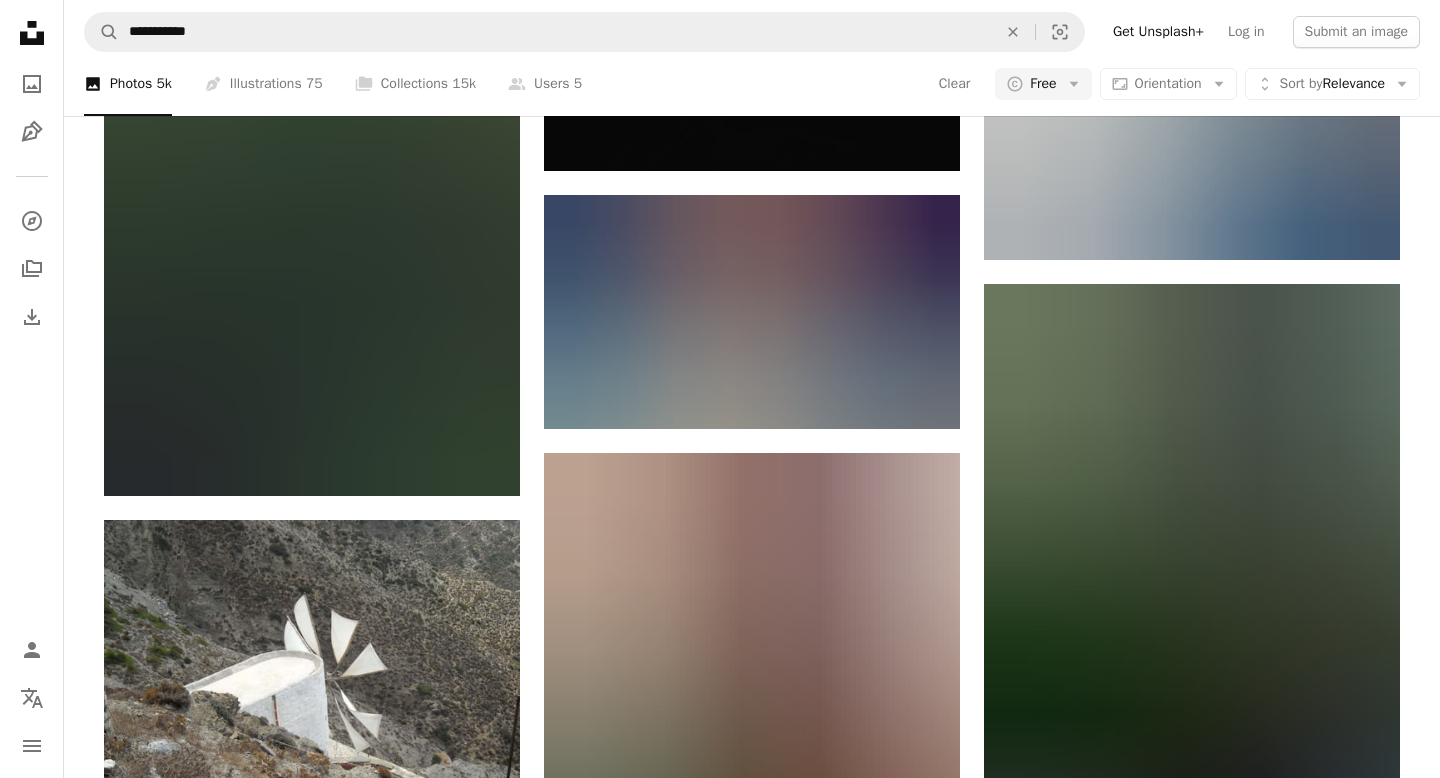 scroll, scrollTop: 30341, scrollLeft: 0, axis: vertical 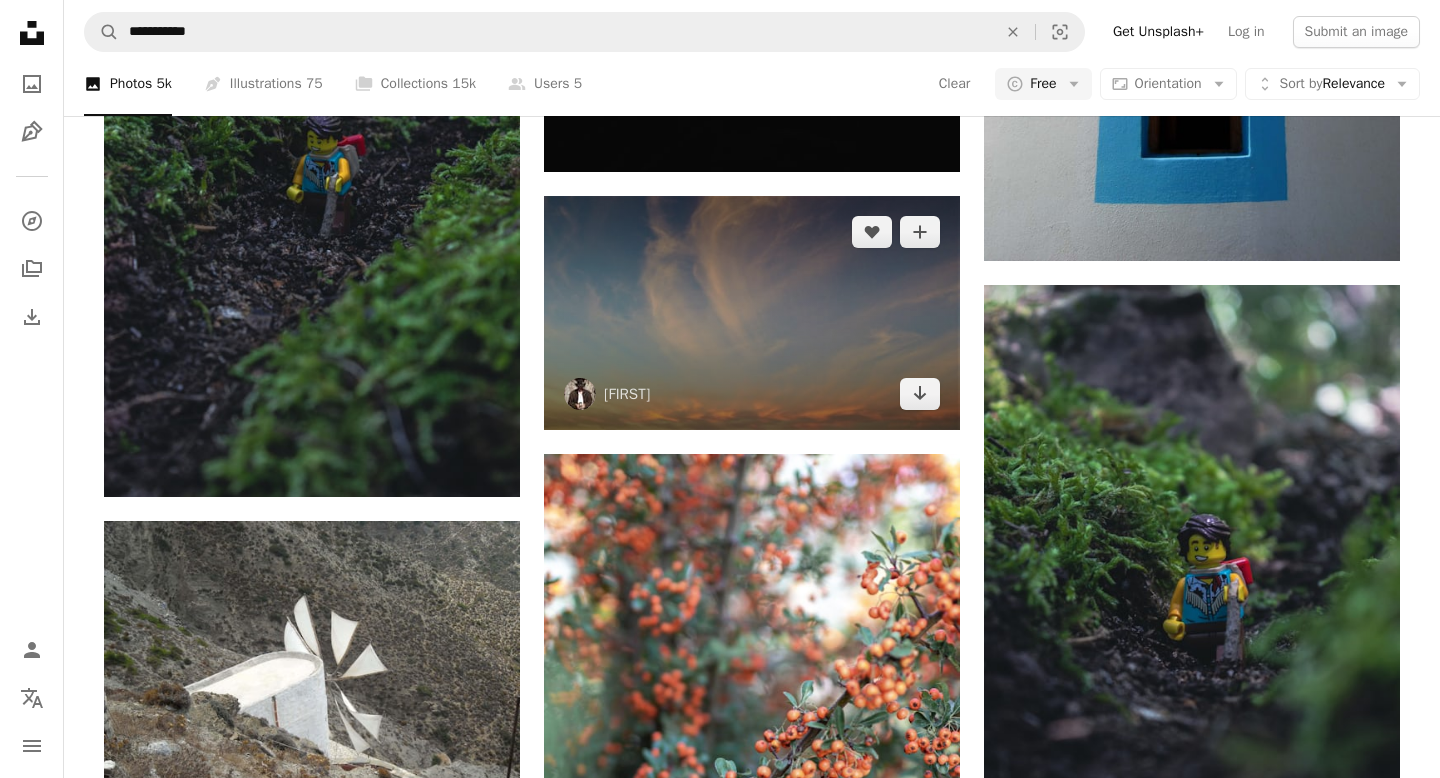 click at bounding box center [752, 313] 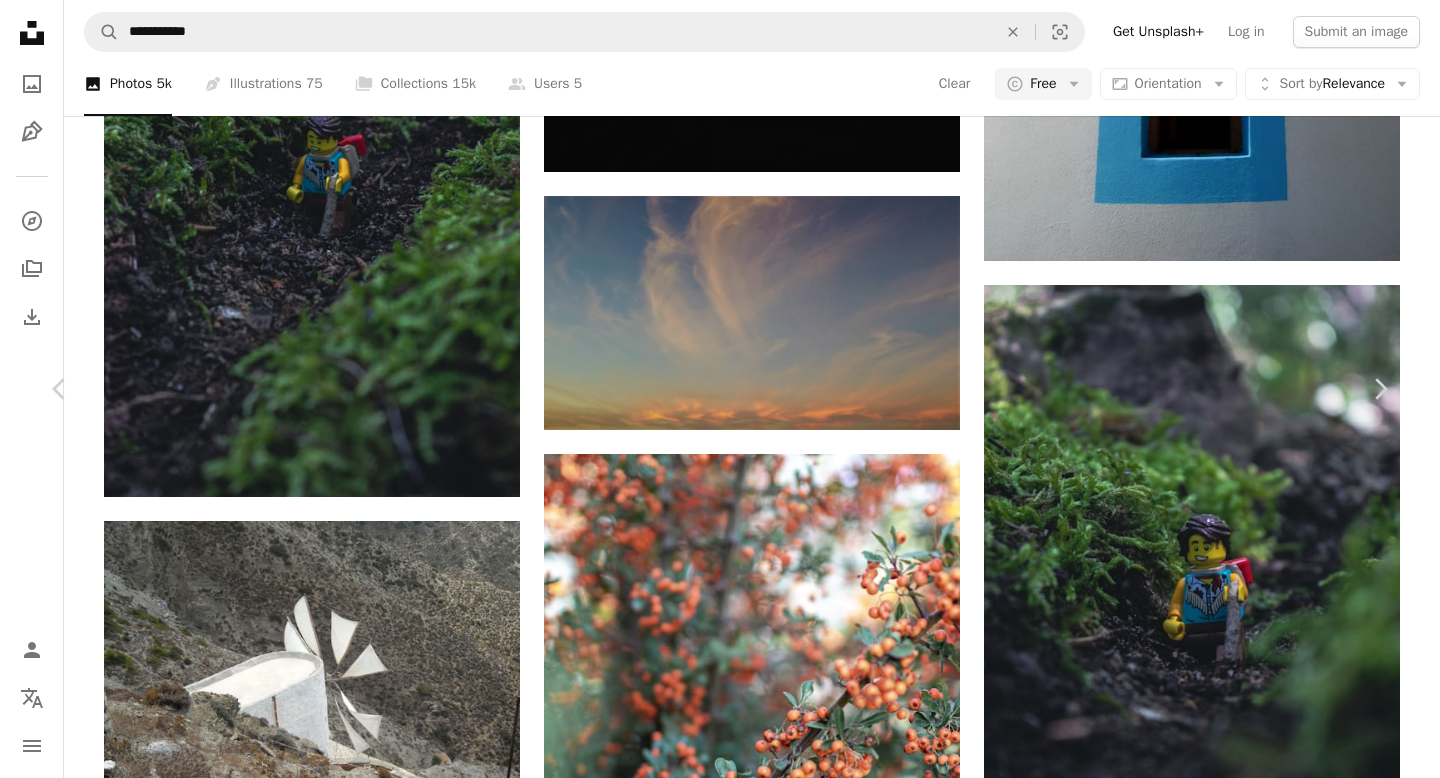 click on "Download free" at bounding box center (1195, 3015) 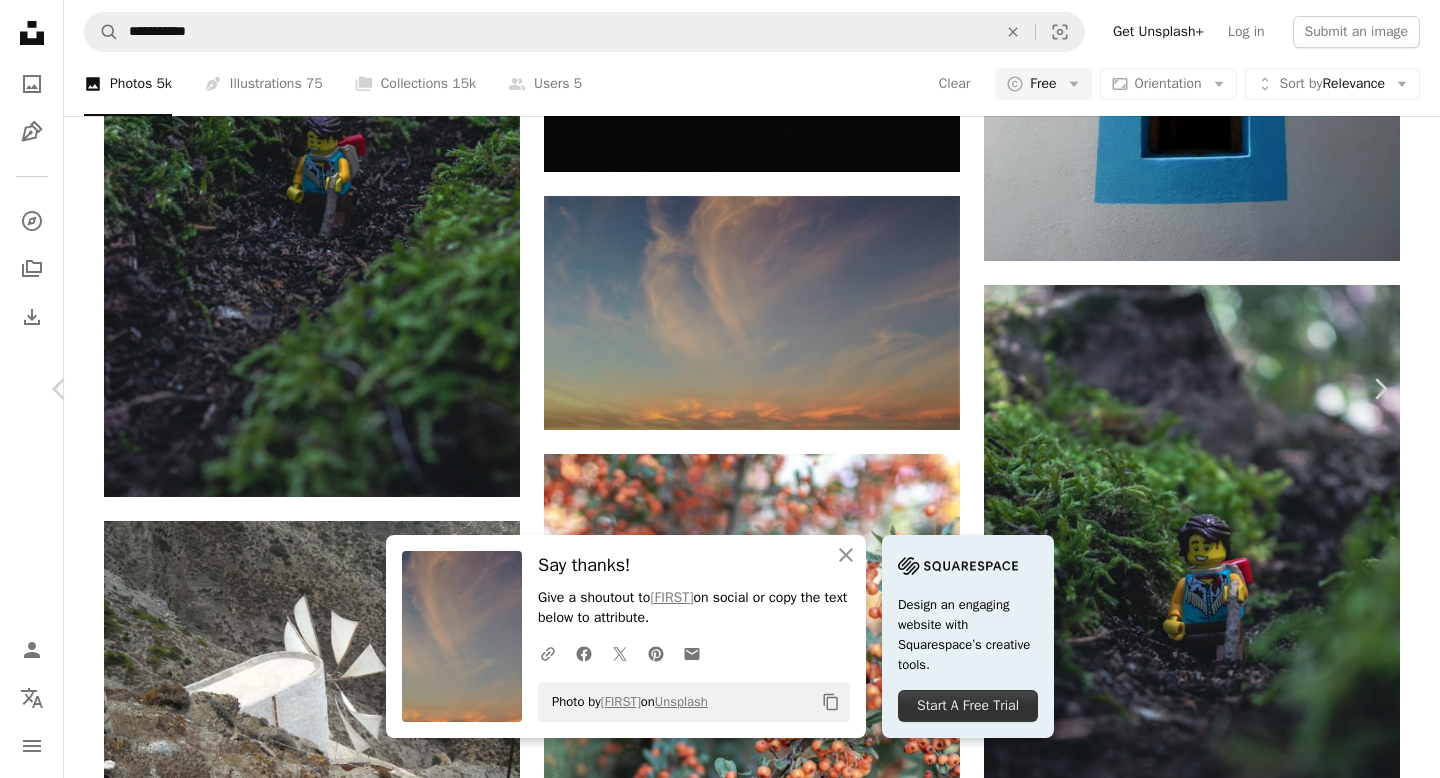 click on "An X shape Chevron left Chevron right An X shape Close Say thanks! Give a shoutout to [FIRST] on social or copy the text below to attribute. A URL sharing icon (chains) Facebook icon X (formerly Twitter) icon Pinterest icon An envelope Photo by [FIRST] on Unsplash
Copy content Design an engaging website with Squarespace’s creative tools. Start A Free Trial [FIRST] photoken123 A heart A plus sign Download free Chevron down Zoom in Views 5,113 Downloads 42 A forward-right arrow Share Info icon Info More Actions A simple screensaver A map marker [COUNTRY] Calendar outlined Published on [MONTH] [DAY], [YEAR] Camera DJI, FC7203 Safety Free to use under the Unsplash License clouds screensaver simple dawn cloud [COUNTRY] scenery rainbow outdoors horizon azure sky Public domain images Browse premium related images on iStock | Save 20% with code UNSPLASH20 View more on iStock ↗ Related images A heart A plus sign [FIRST] [LAST] Arrow pointing down A heart A plus sign [FIRST] [LAST] Available for hire A heart A heart" at bounding box center (720, 3358) 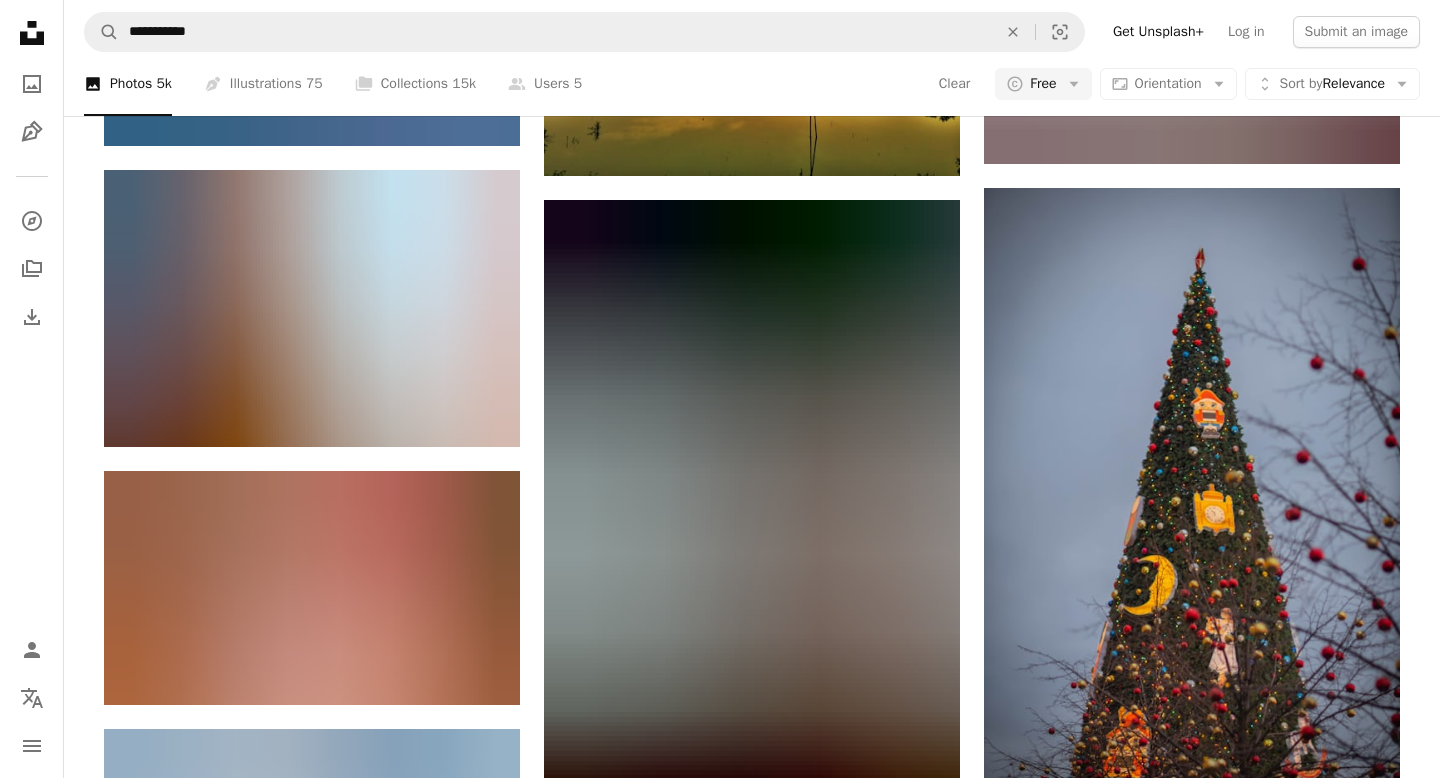 scroll, scrollTop: 45842, scrollLeft: 0, axis: vertical 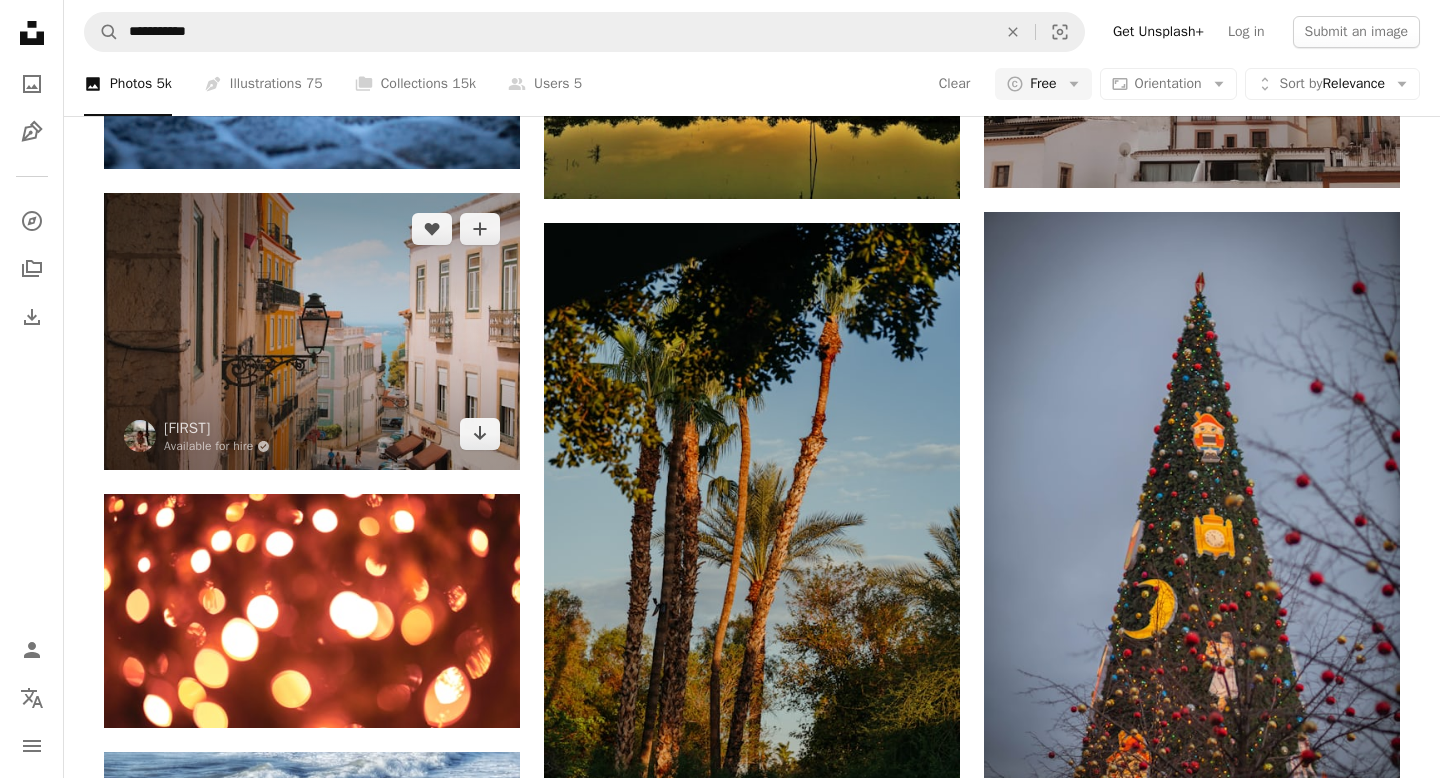 click at bounding box center [312, 331] 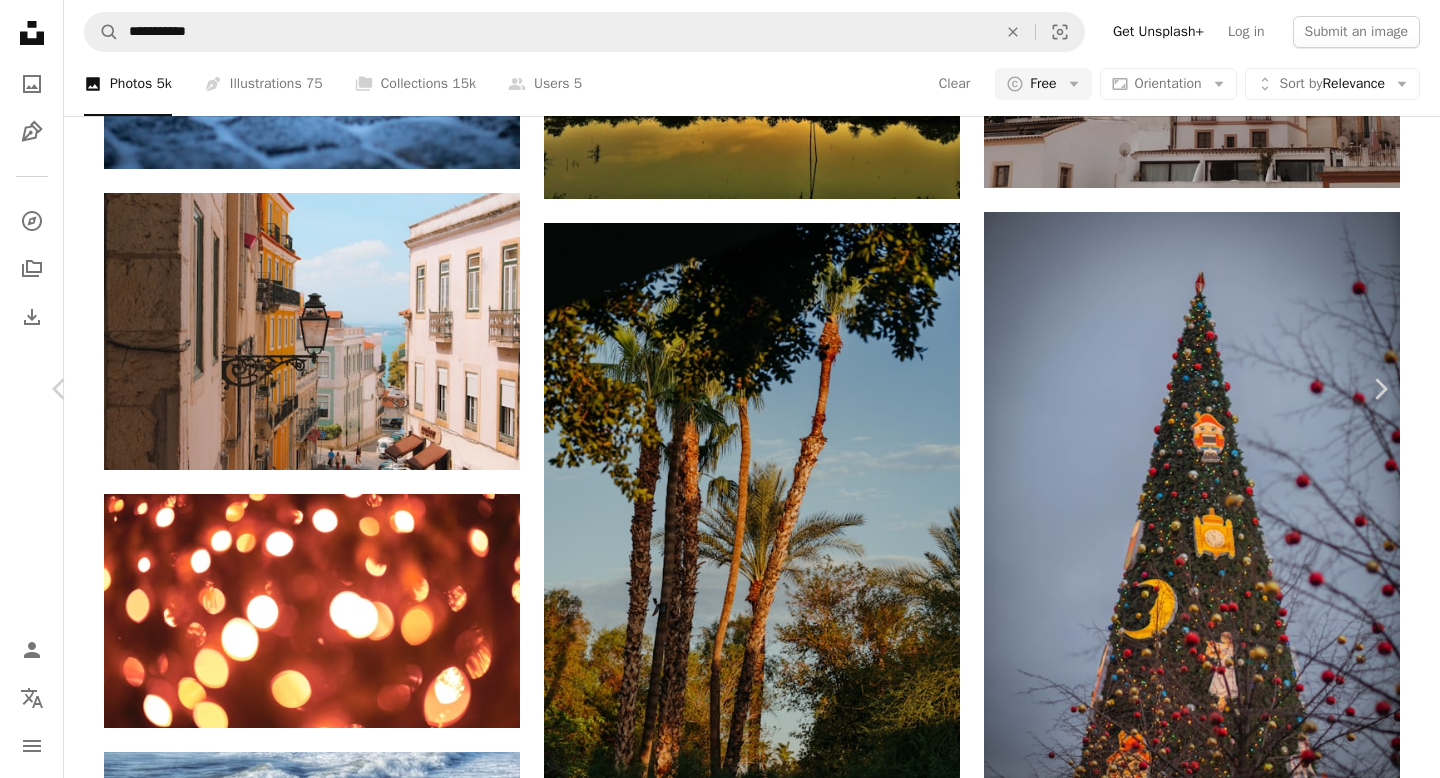 click on "An X shape Chevron left Chevron right [FIRST] Available for hire A checkmark inside of a circle A heart A plus sign Download free Chevron down Zoom in Views 3,071 Downloads 70 A forward-right arrow Share Info icon Info More Actions buildings in [CITY] Calendar outlined Published on [MONTH] [DAY], [YEAR] Camera Canon, EOS 700D Safety Free to use under the Unsplash License travel aesthetic screensaver [COUNTRY] [CITY] tram beautiful buildings car building city road street scenery urban window vehicle cityscape outdoors housing neighborhood Public domain images Browse premium related images on iStock | Save 20% with code UNSPLASH20 View more on iStock ↗ Related images A heart A plus sign [FIRST] [LAST] Arrow pointing down Plus sign for Unsplash+ A heart A plus sign [FIRST] [LAST] For Unsplash+ A lock Download A heart A plus sign [FIRST] [LAST] Arrow pointing down A heart A plus sign [LOCATION] Arrow pointing down A heart A plus sign [FIRST] [LAST] Arrow pointing down Plus sign for Unsplash+ A heart For" at bounding box center [720, 5487] 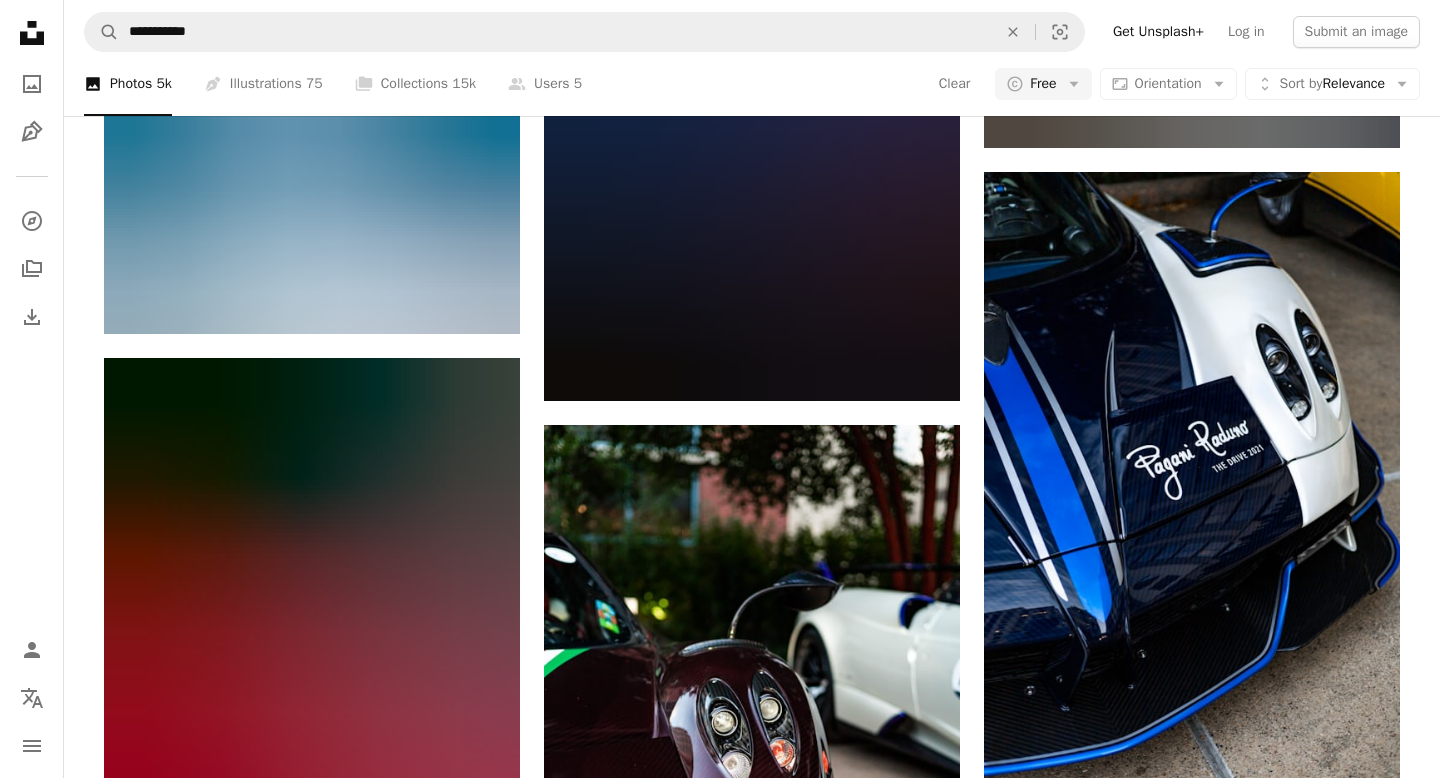 scroll, scrollTop: 69125, scrollLeft: 0, axis: vertical 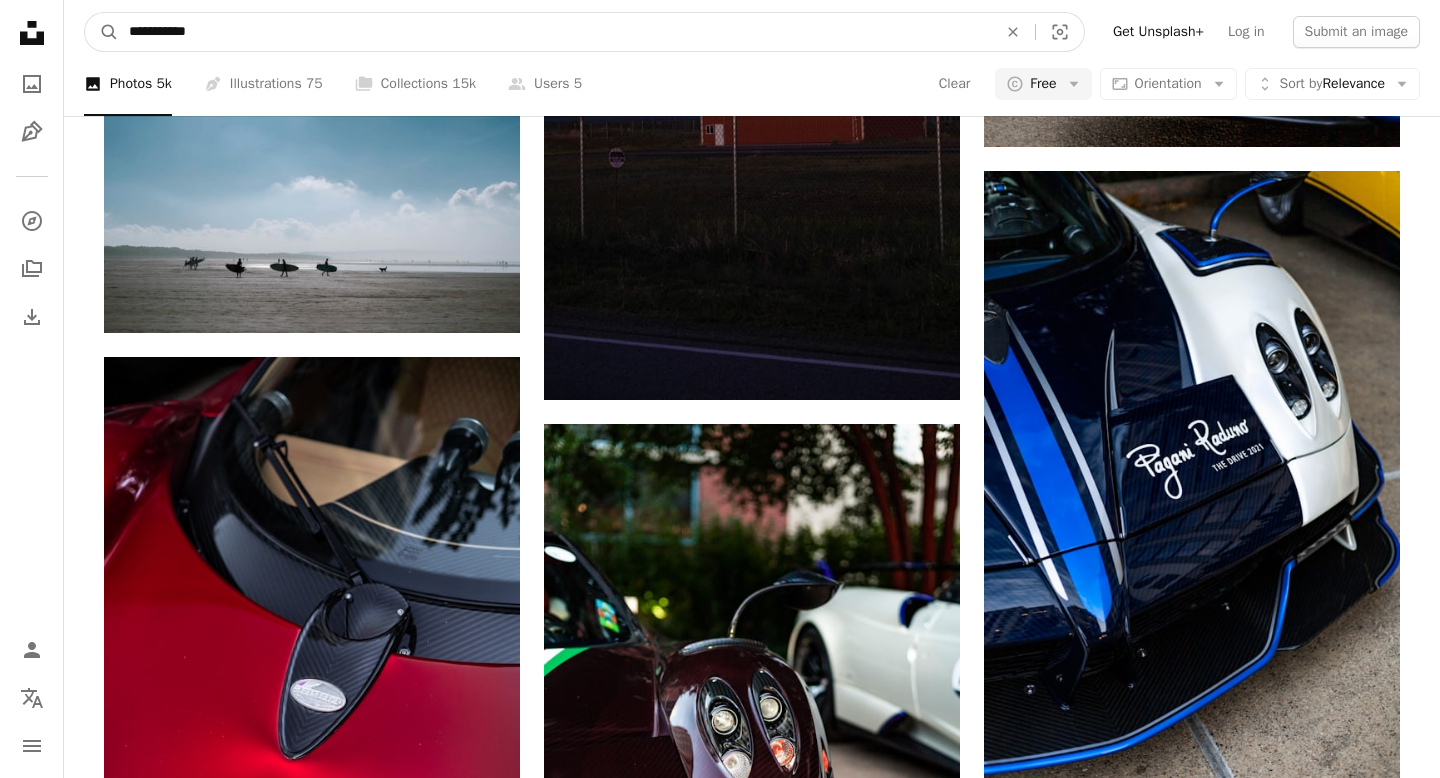 click on "**********" at bounding box center [584, 32] 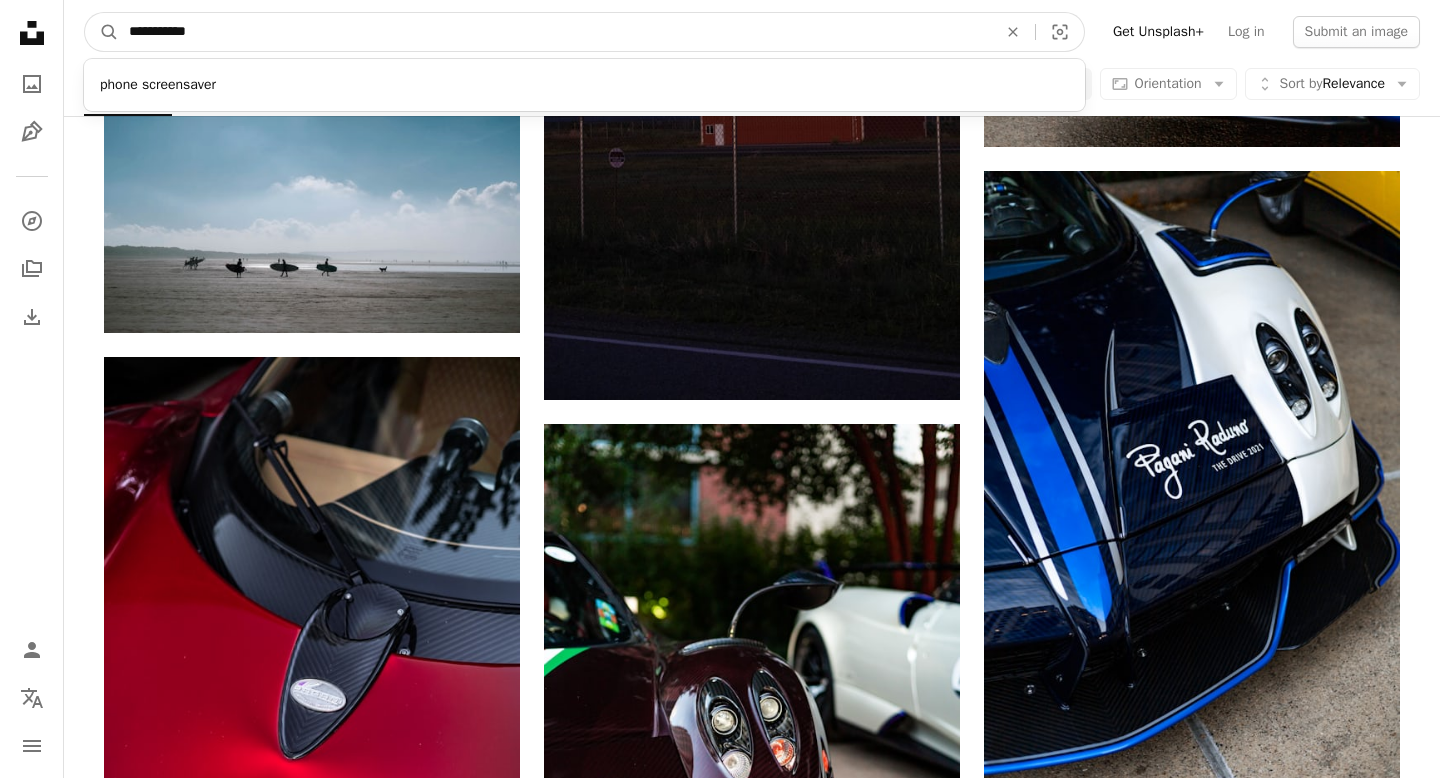 click on "**********" at bounding box center (555, 32) 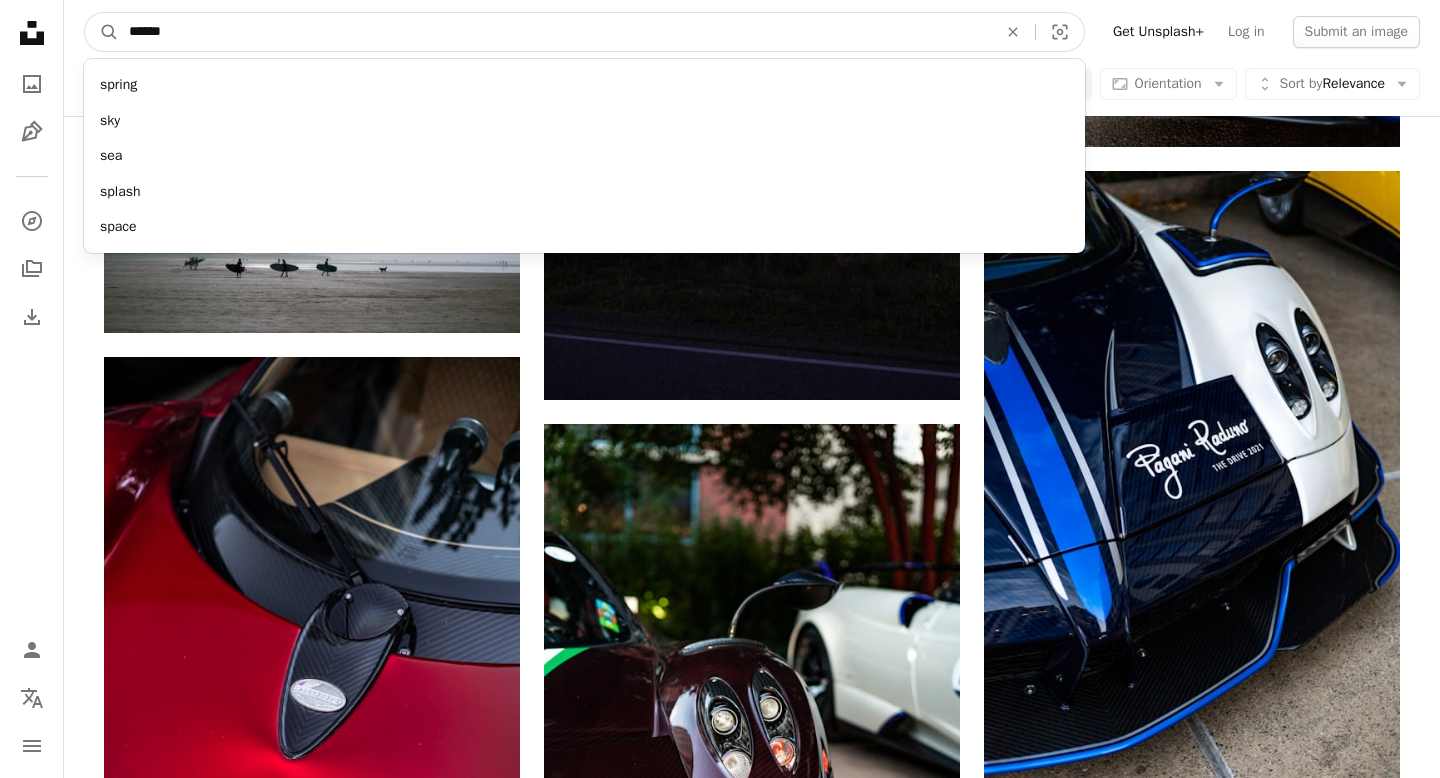 click on "A magnifying glass" at bounding box center [102, 32] 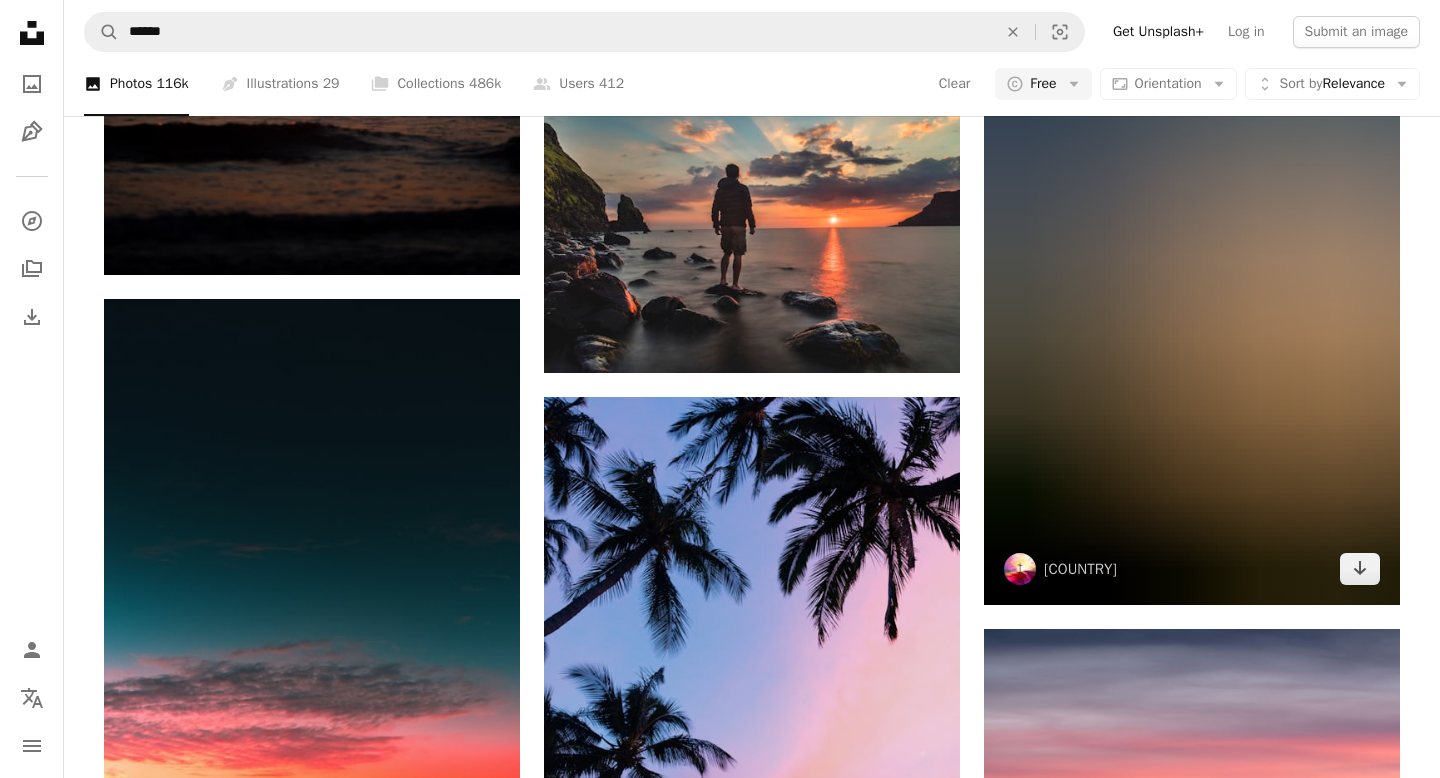 scroll, scrollTop: 13021, scrollLeft: 0, axis: vertical 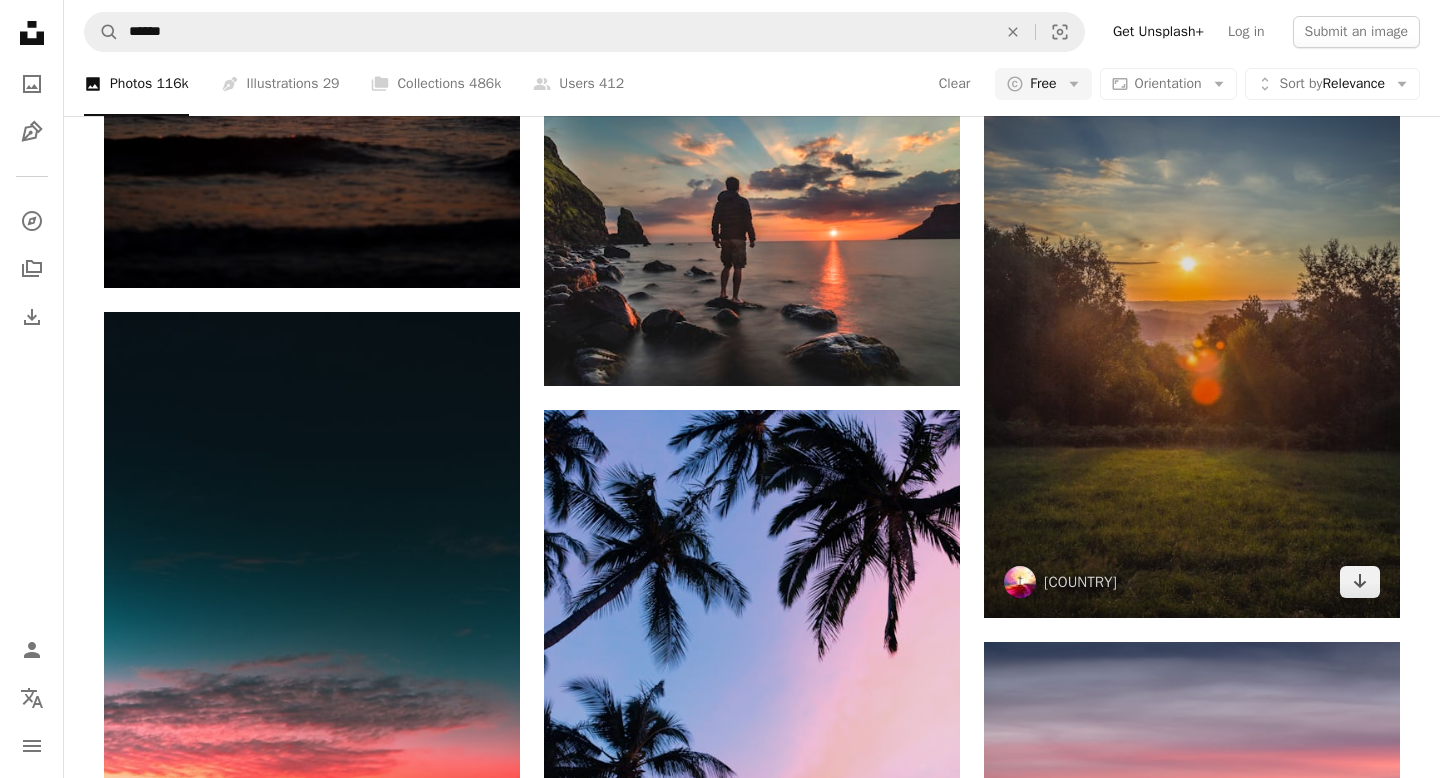 click at bounding box center (1192, 306) 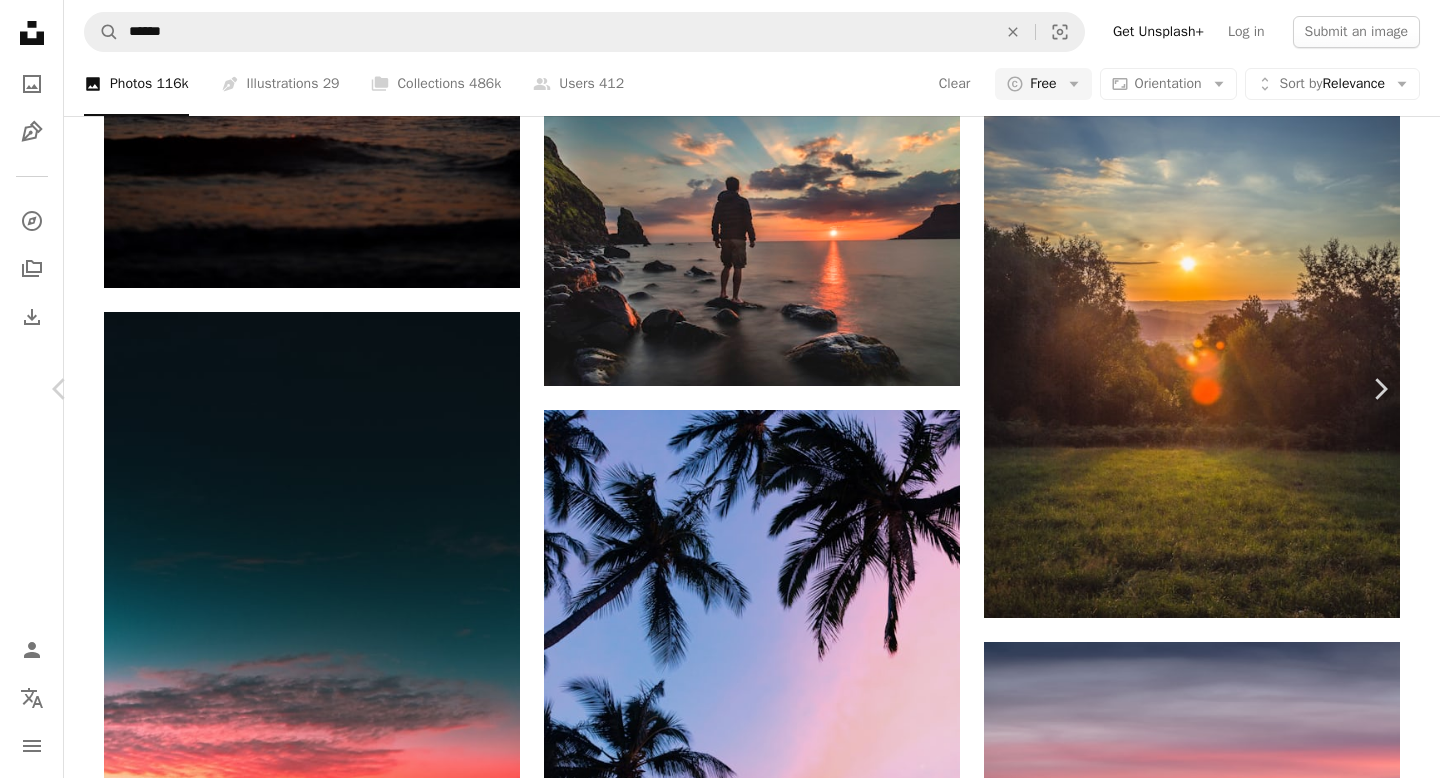click on "Download free" at bounding box center [1195, 4495] 